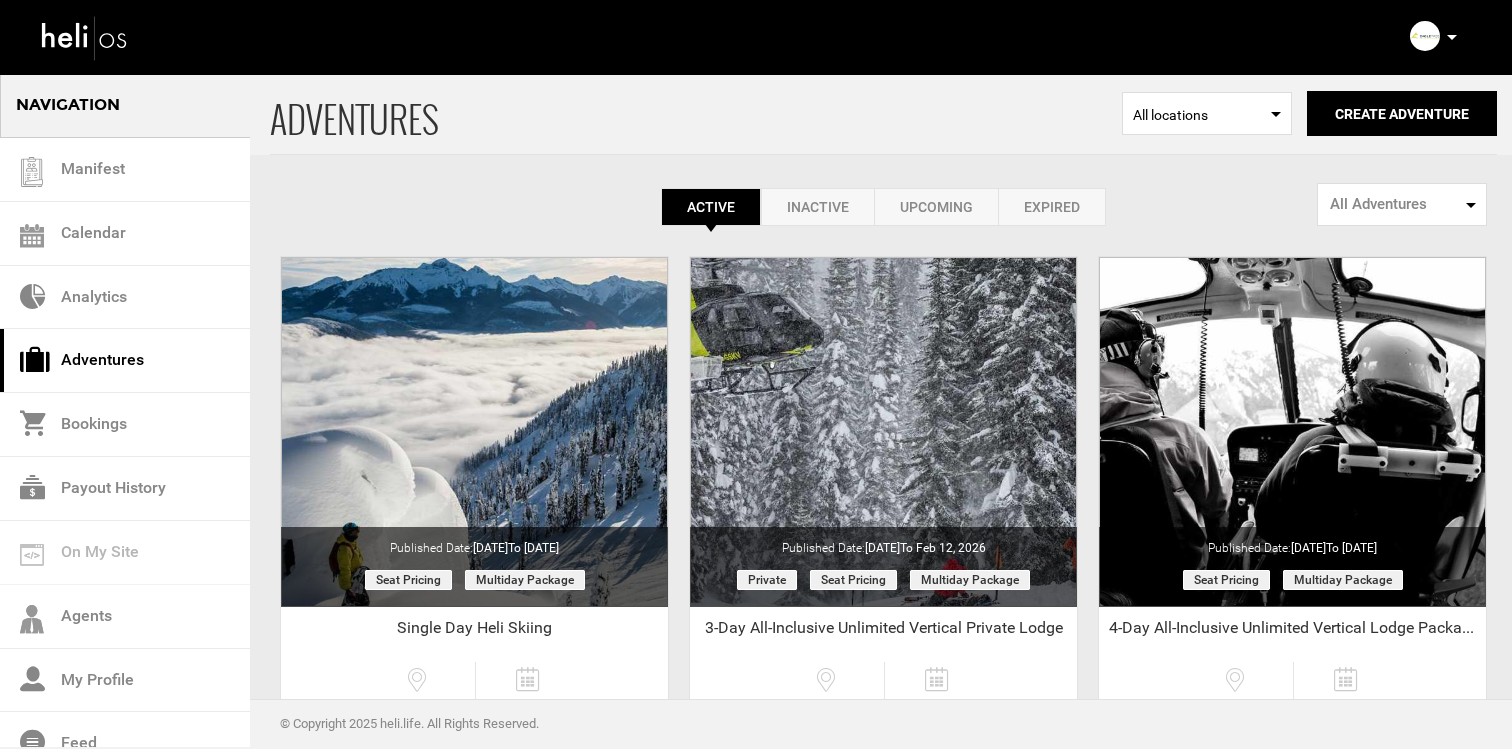 scroll, scrollTop: 0, scrollLeft: 0, axis: both 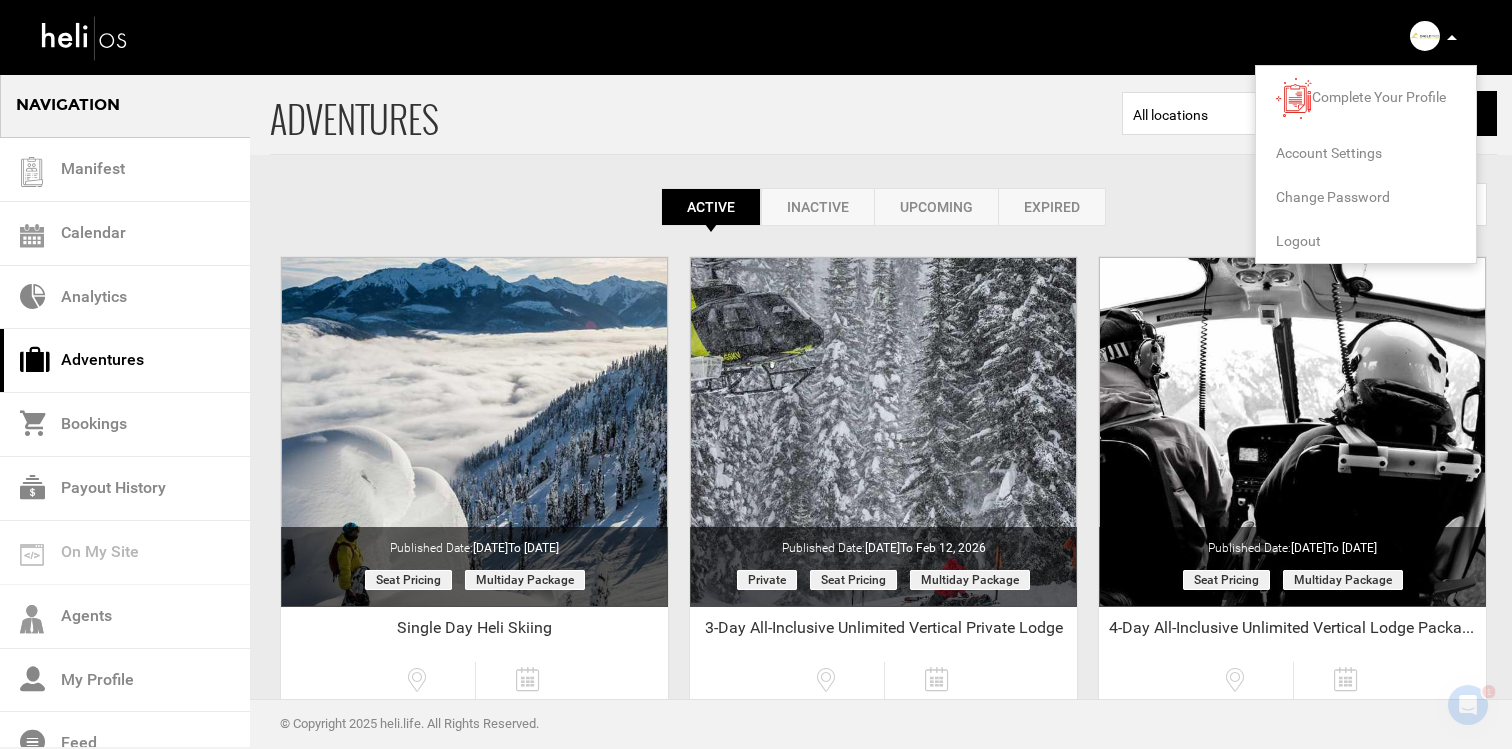 click on "Logout" at bounding box center [1298, 241] 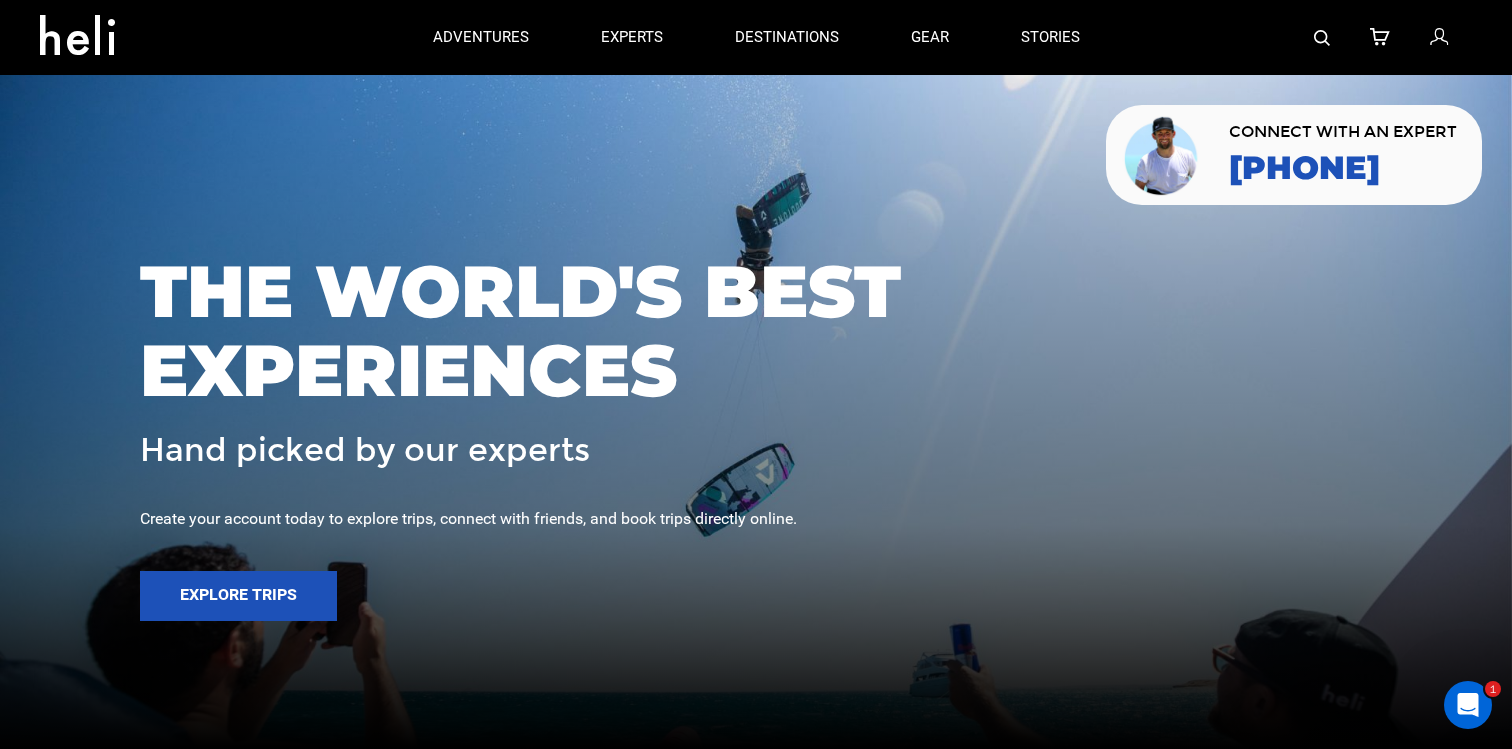 click at bounding box center [1441, 37] 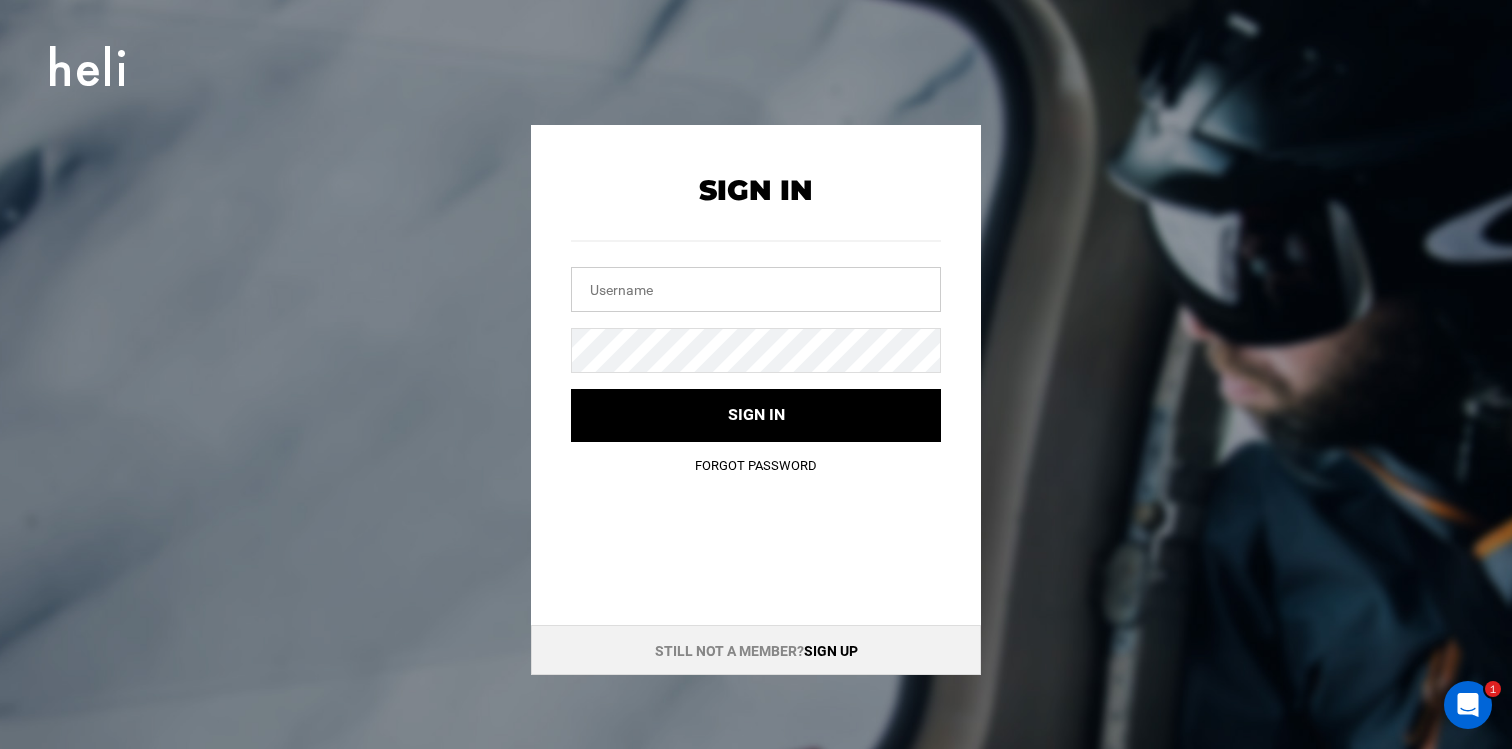click at bounding box center (756, 289) 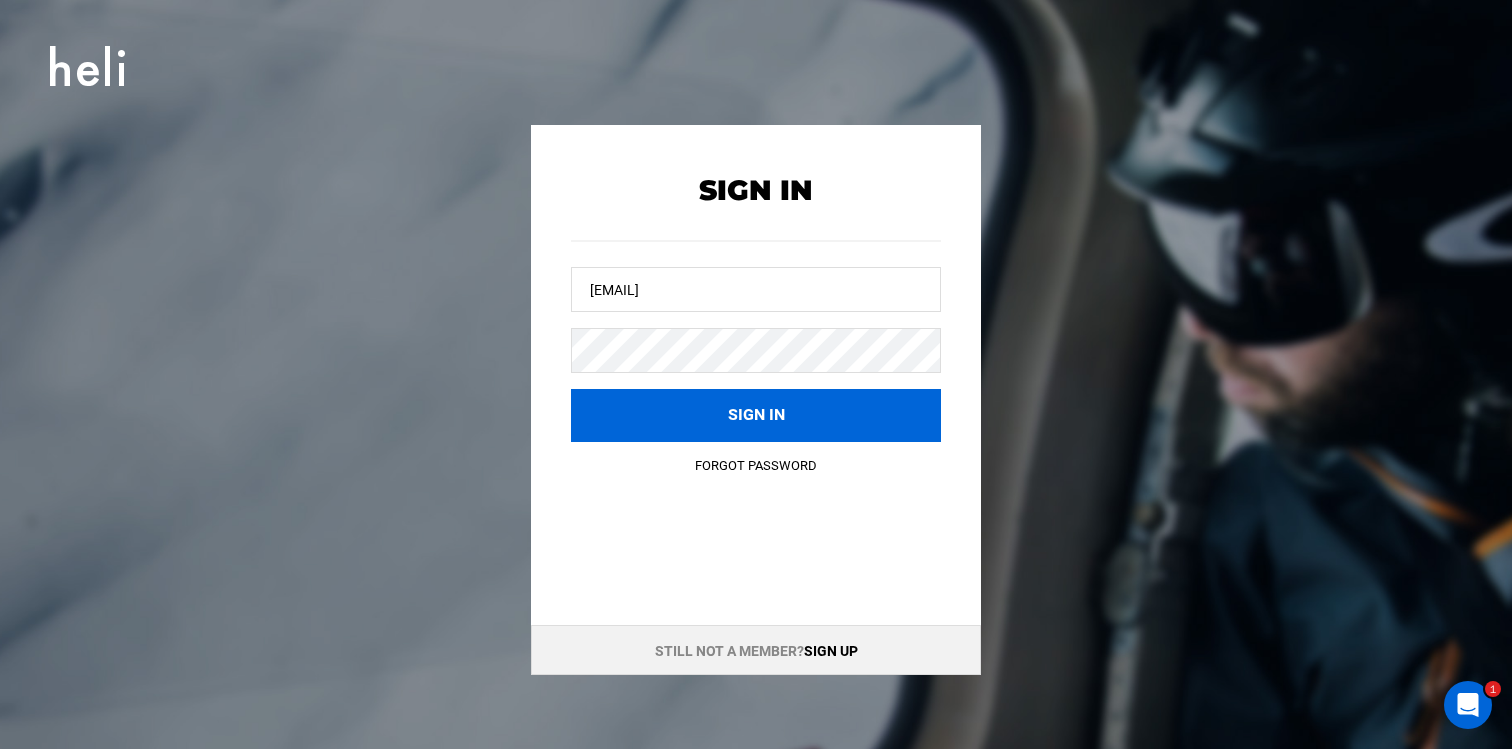 click on "Sign in" at bounding box center (756, 415) 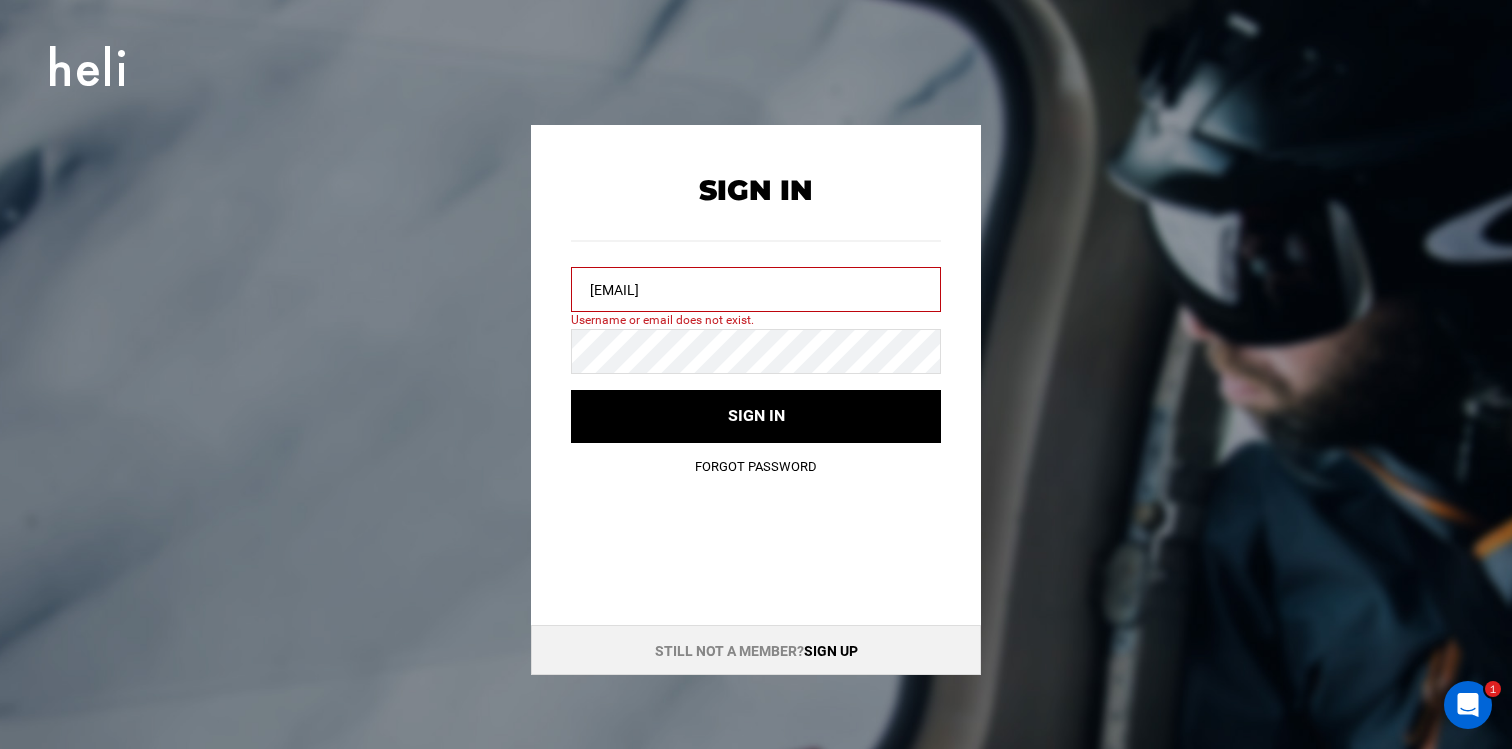 click on "[EMAIL]" at bounding box center (756, 289) 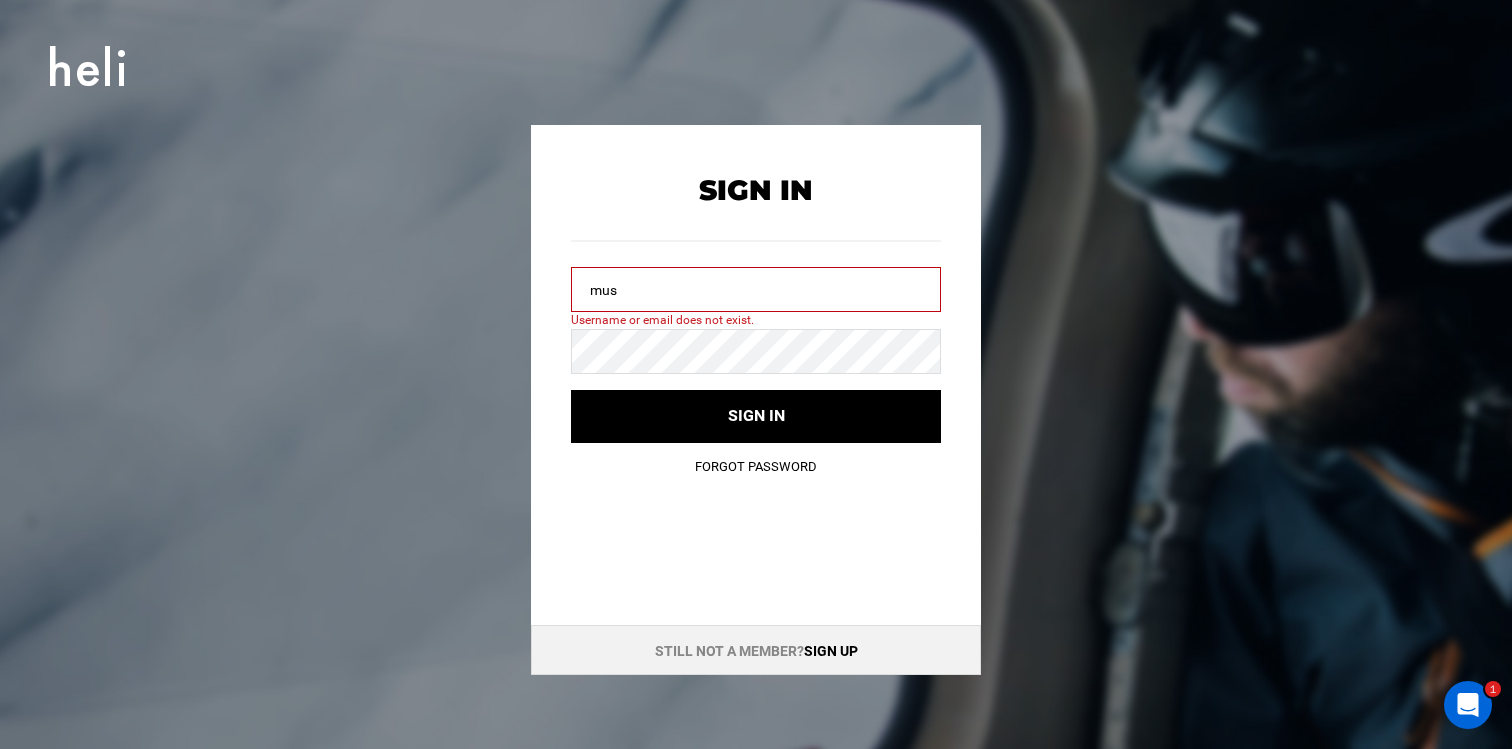type on "mustang@heli.life" 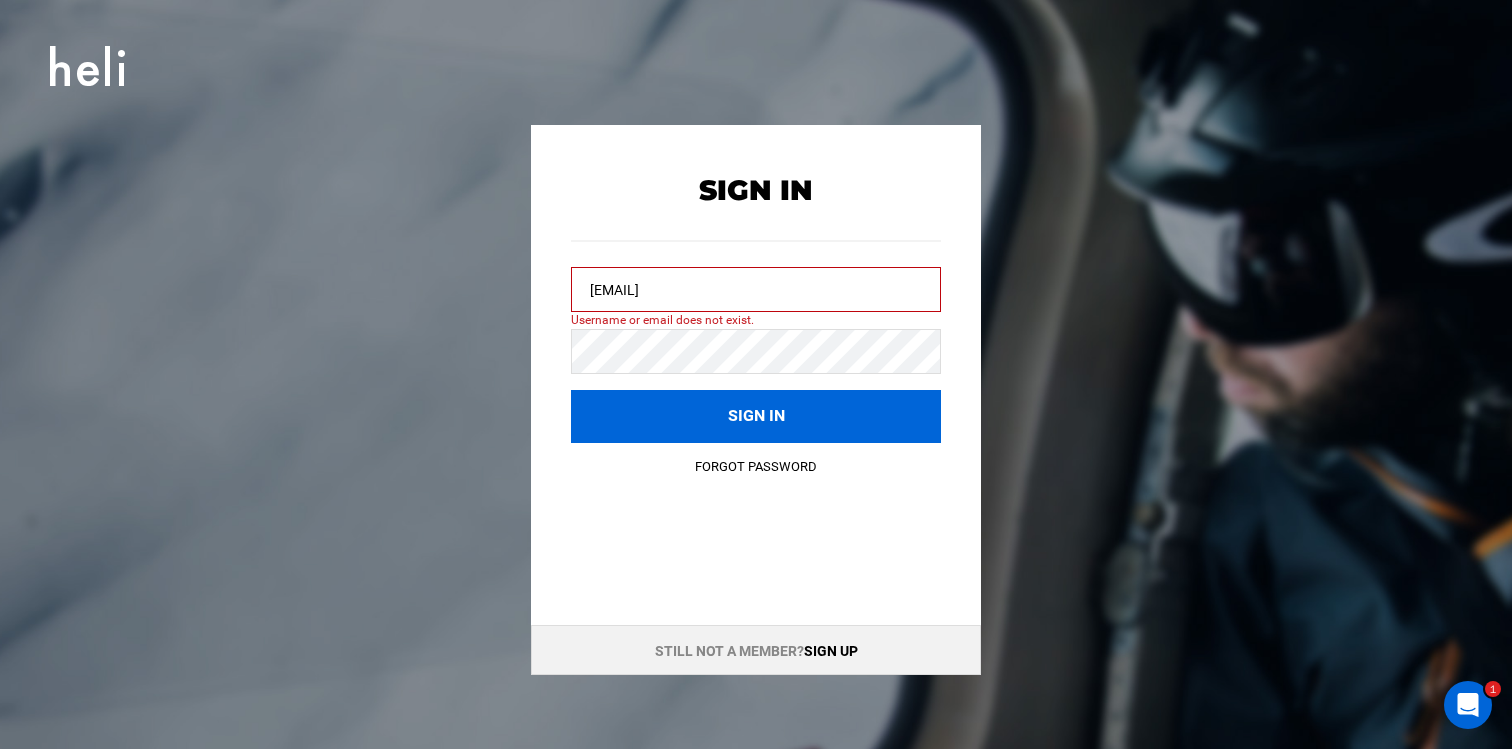 click on "Sign in" at bounding box center [756, 416] 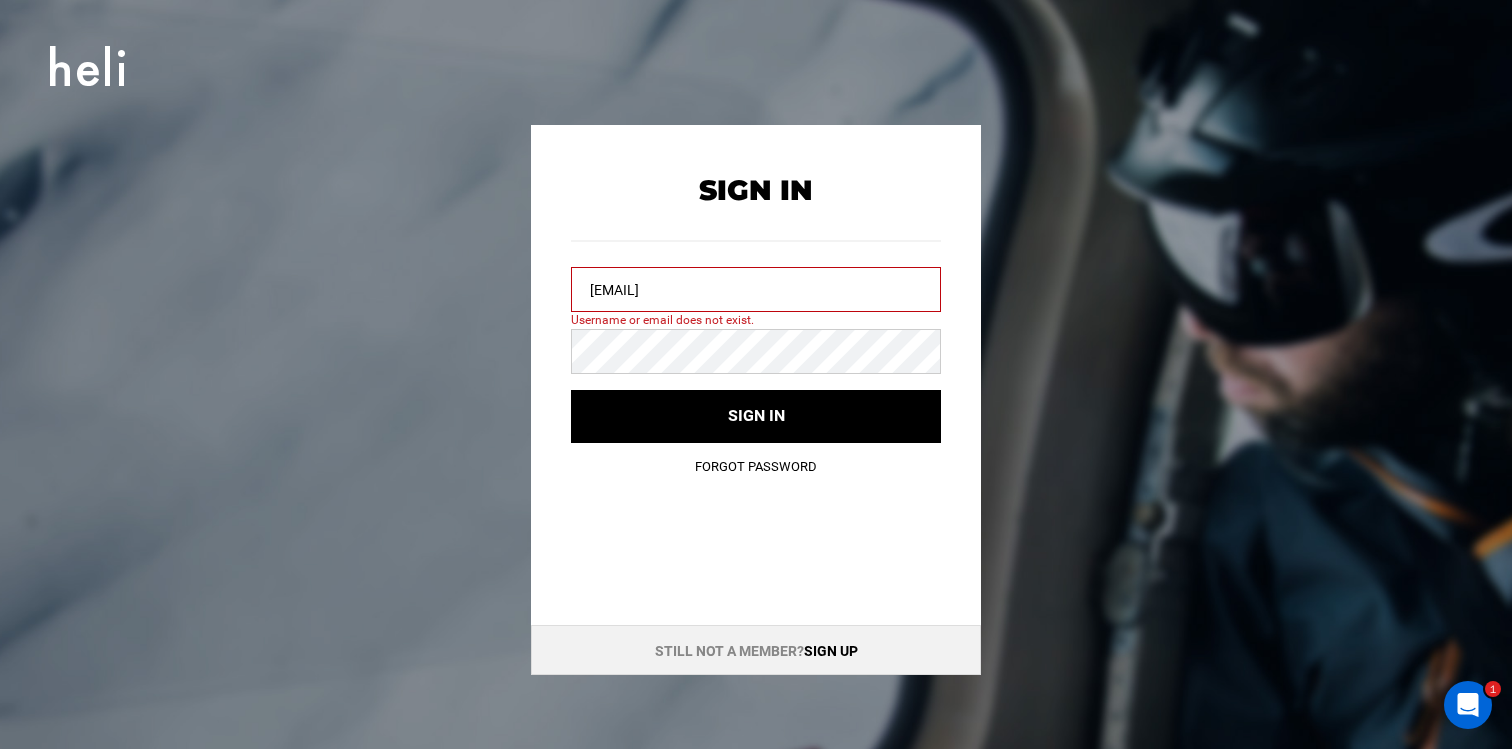 click on "Sign in" at bounding box center [756, 416] 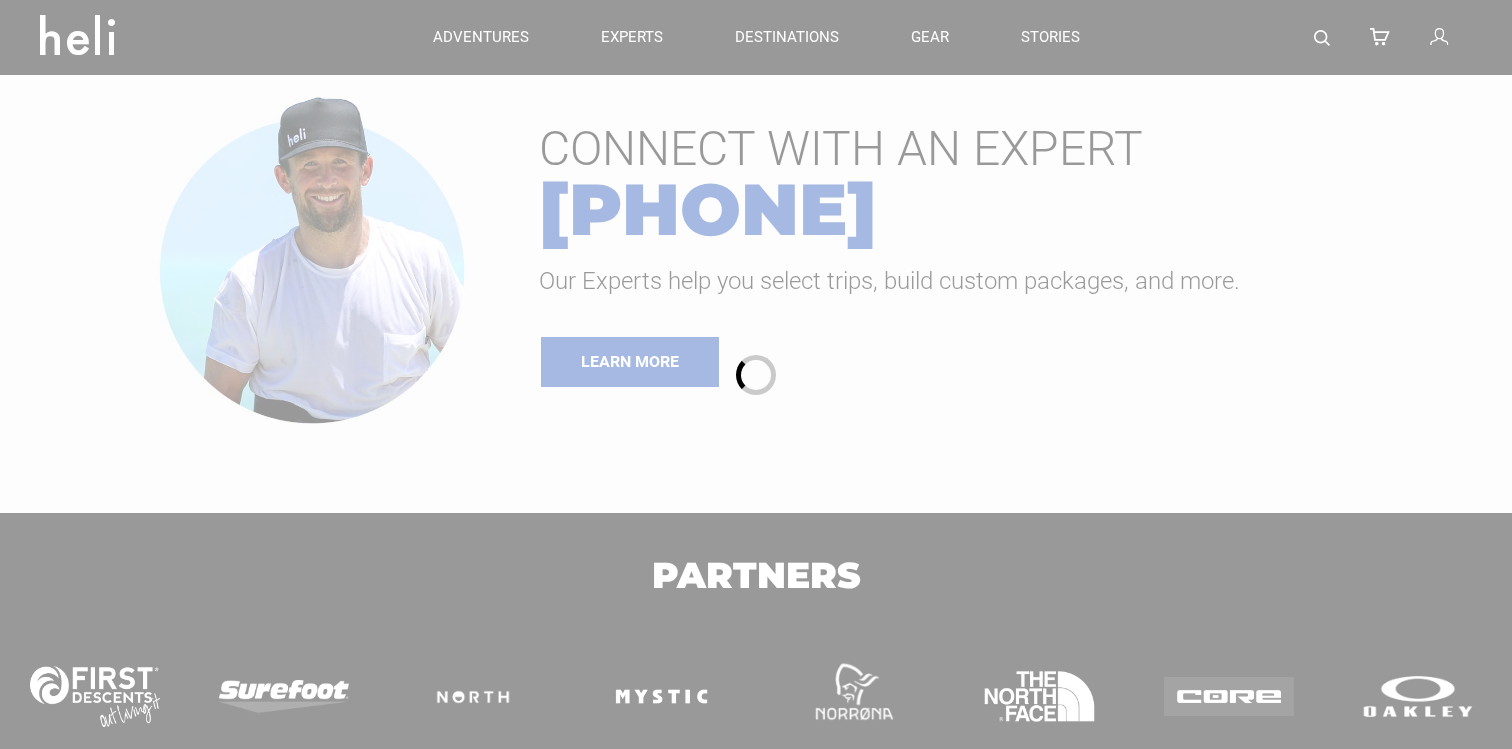 scroll, scrollTop: 0, scrollLeft: 0, axis: both 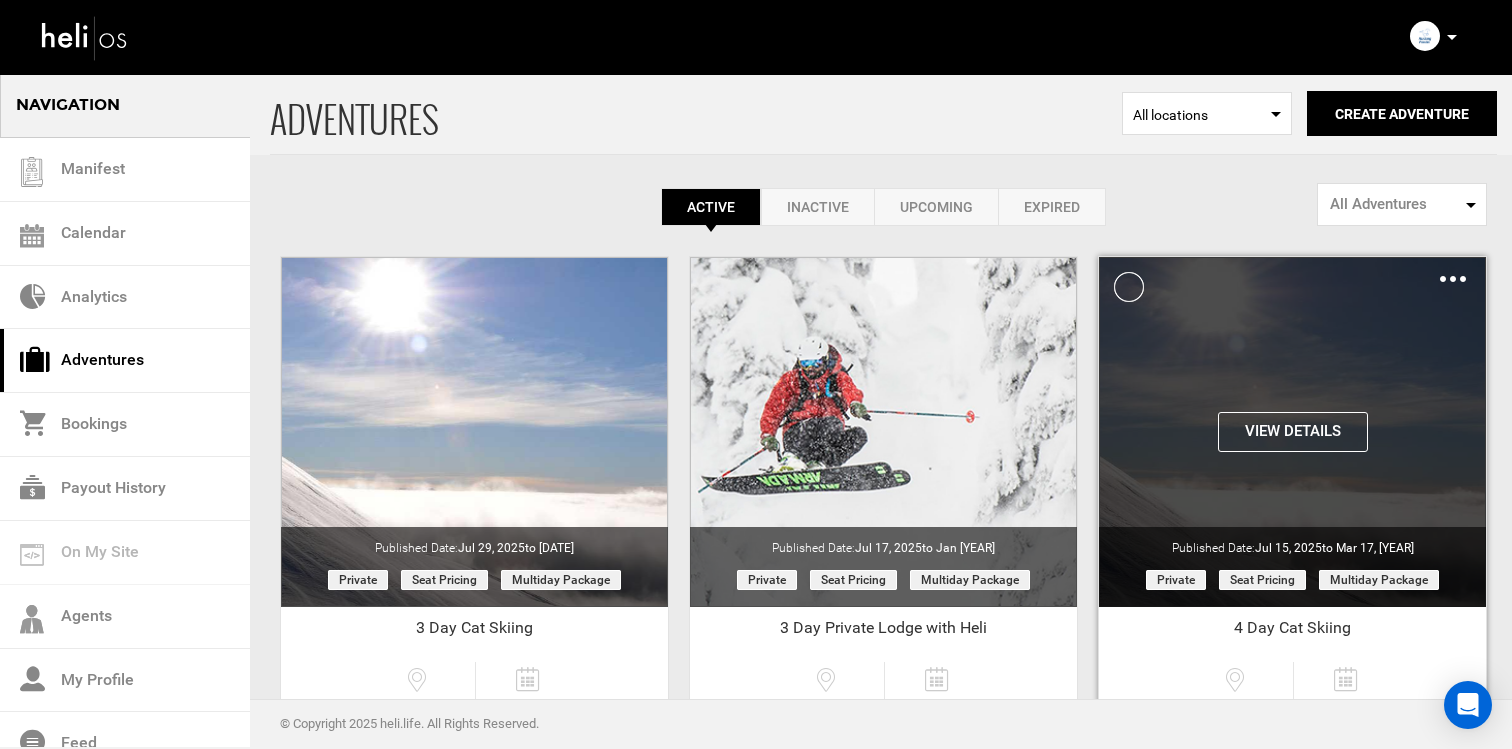 click on "Clone
De-Activate
Share
Delete" at bounding box center [1453, 278] 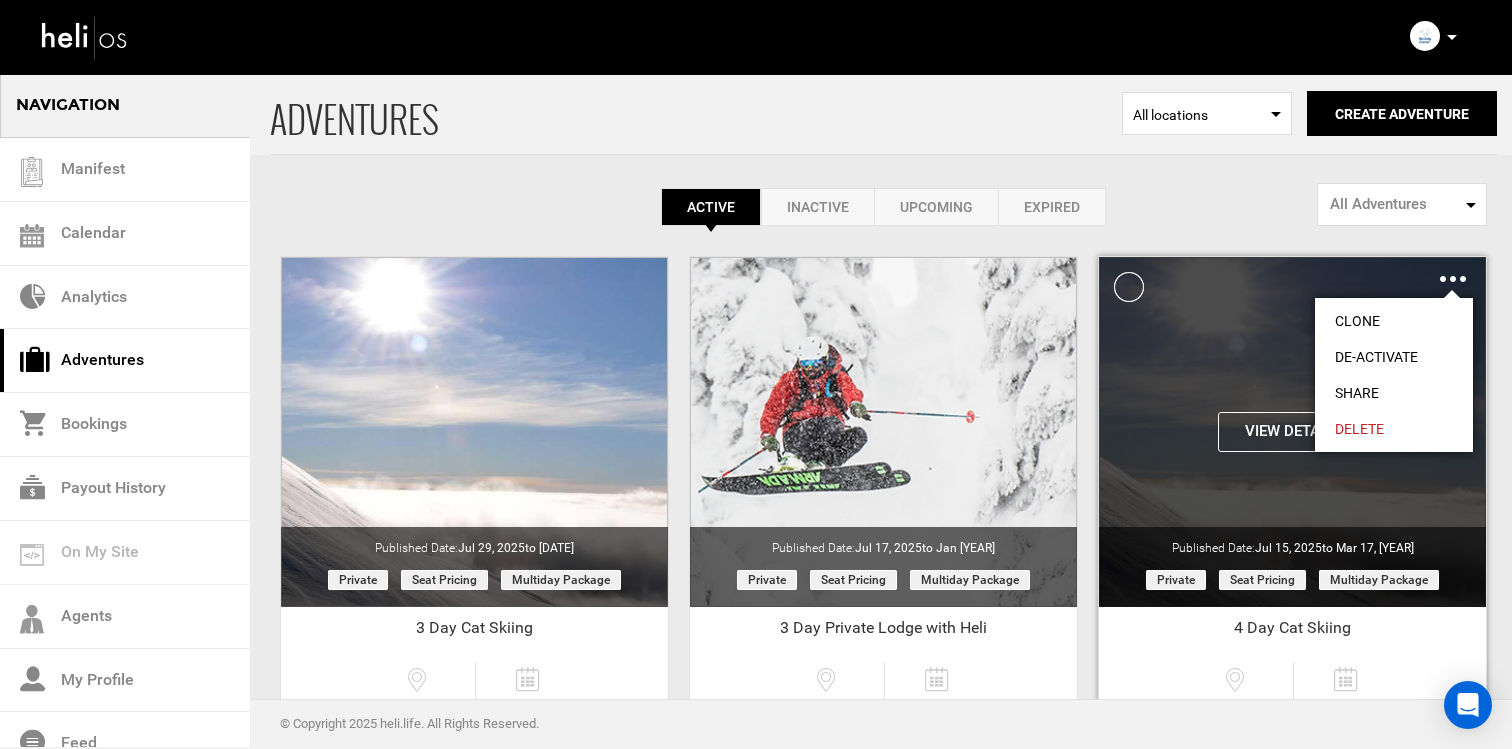 click on "Clone" at bounding box center [1394, 321] 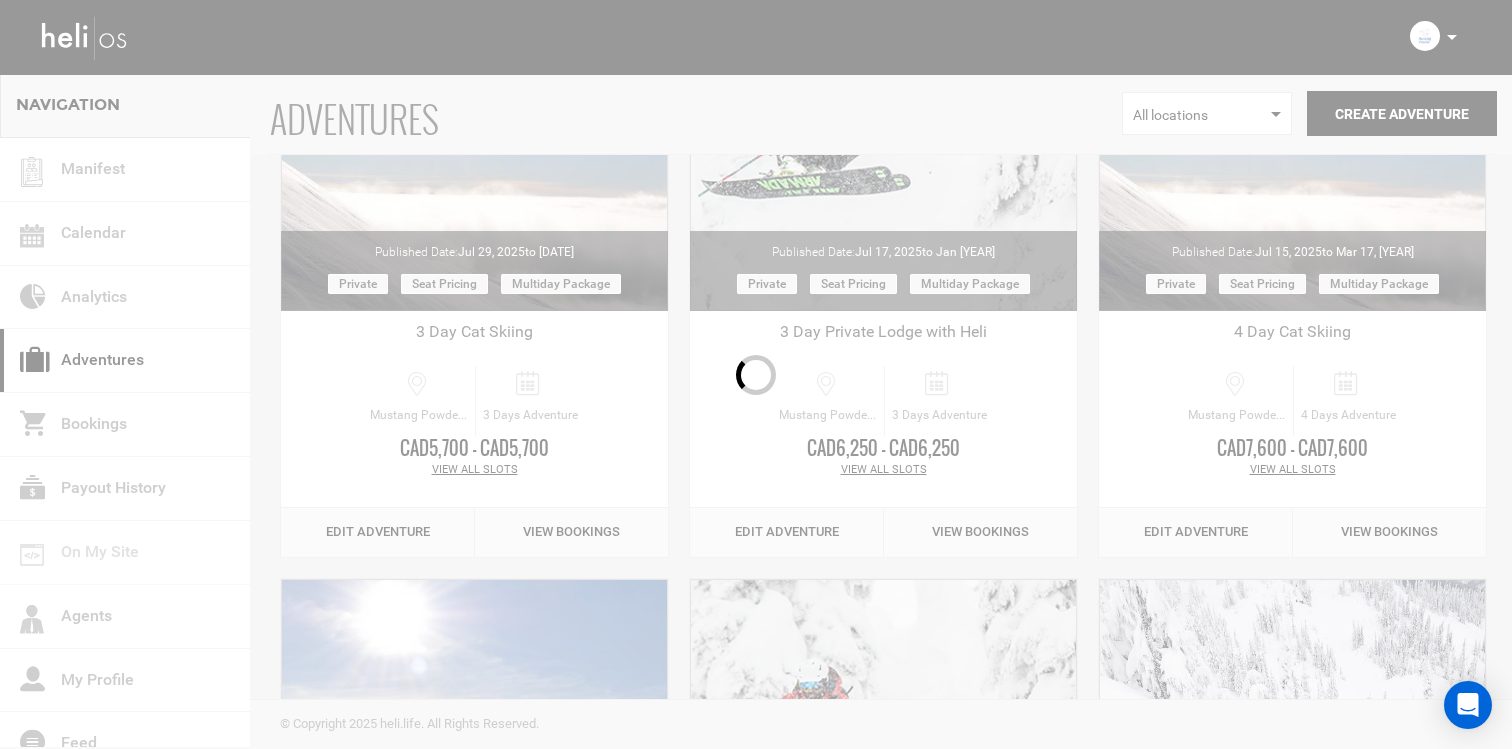 scroll, scrollTop: 301, scrollLeft: 0, axis: vertical 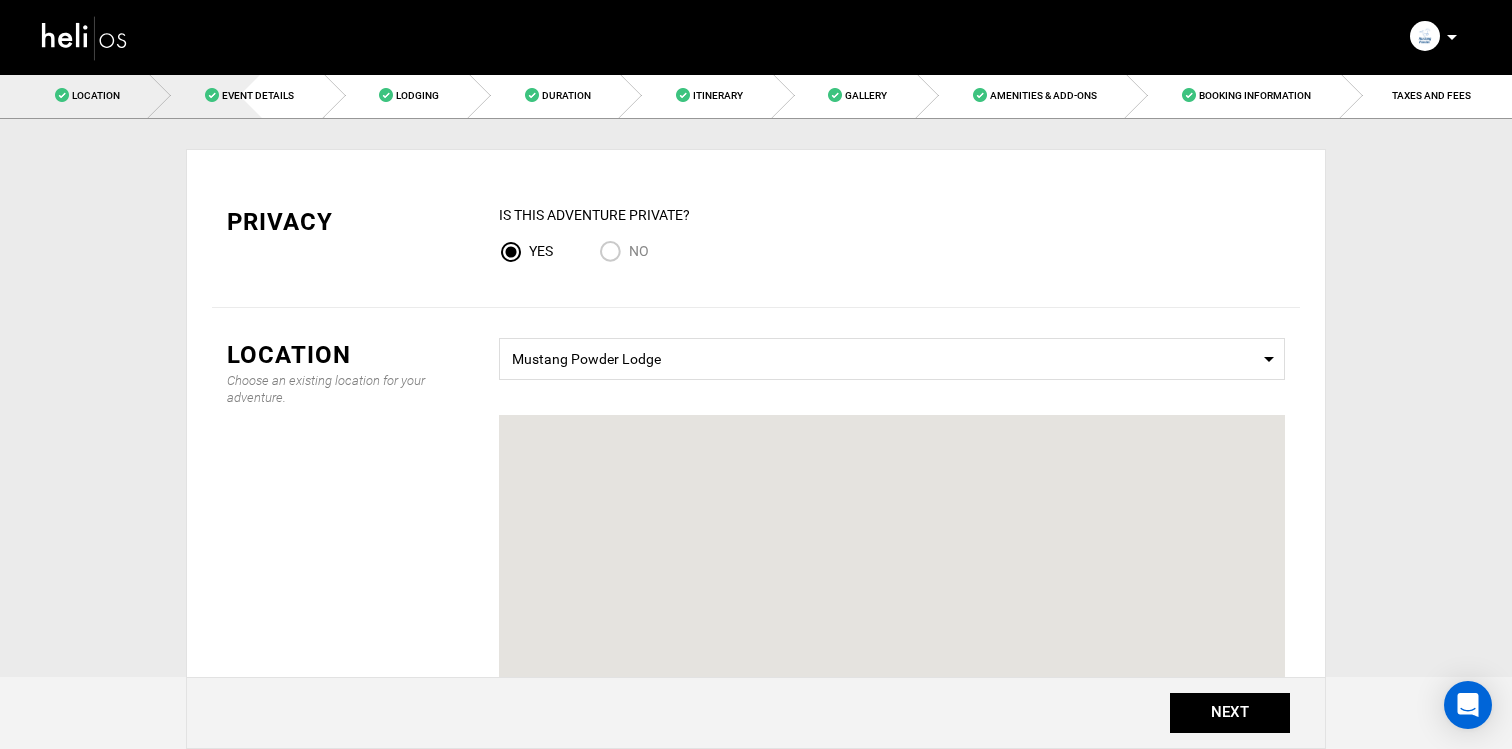 click on "Event Details" at bounding box center [258, 95] 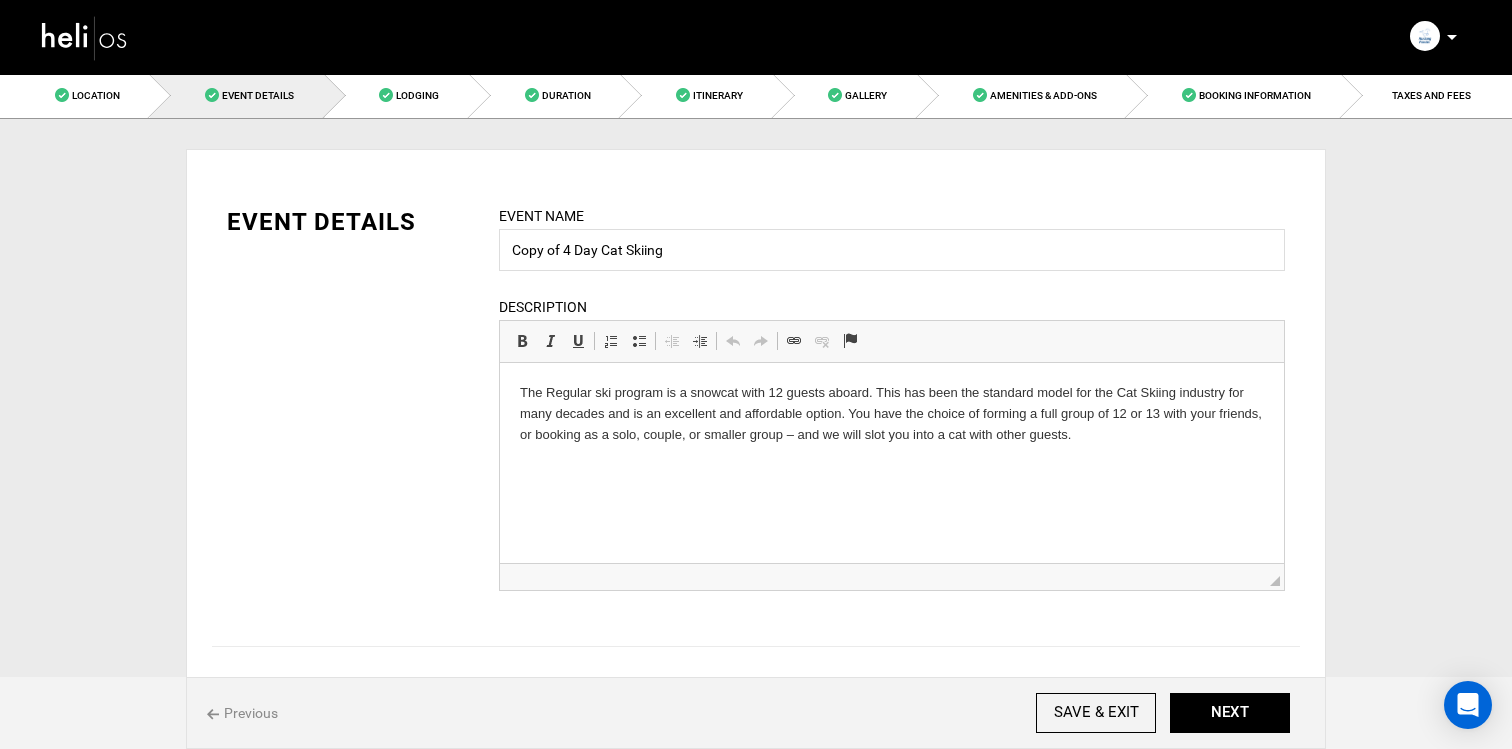 scroll, scrollTop: 0, scrollLeft: 0, axis: both 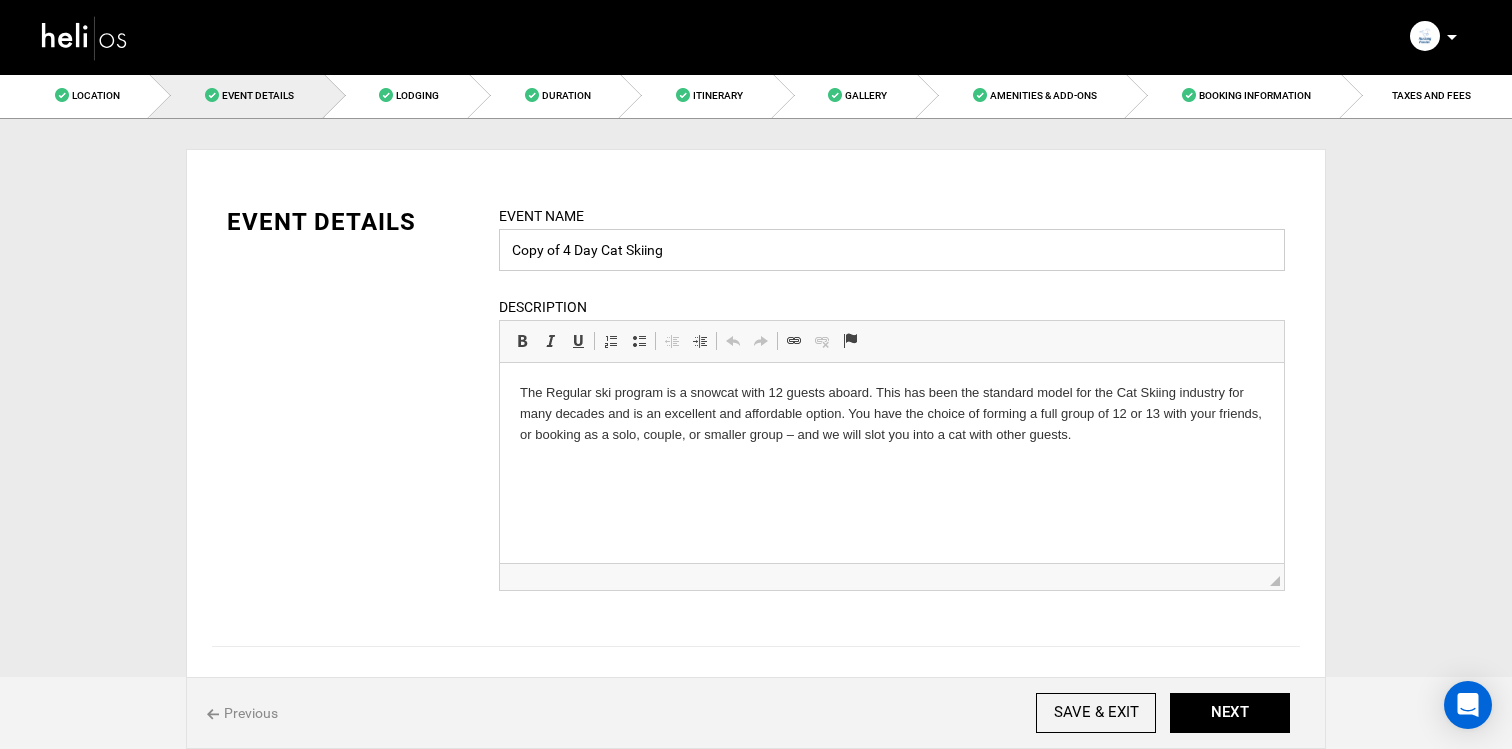 drag, startPoint x: 573, startPoint y: 249, endPoint x: 449, endPoint y: 249, distance: 124 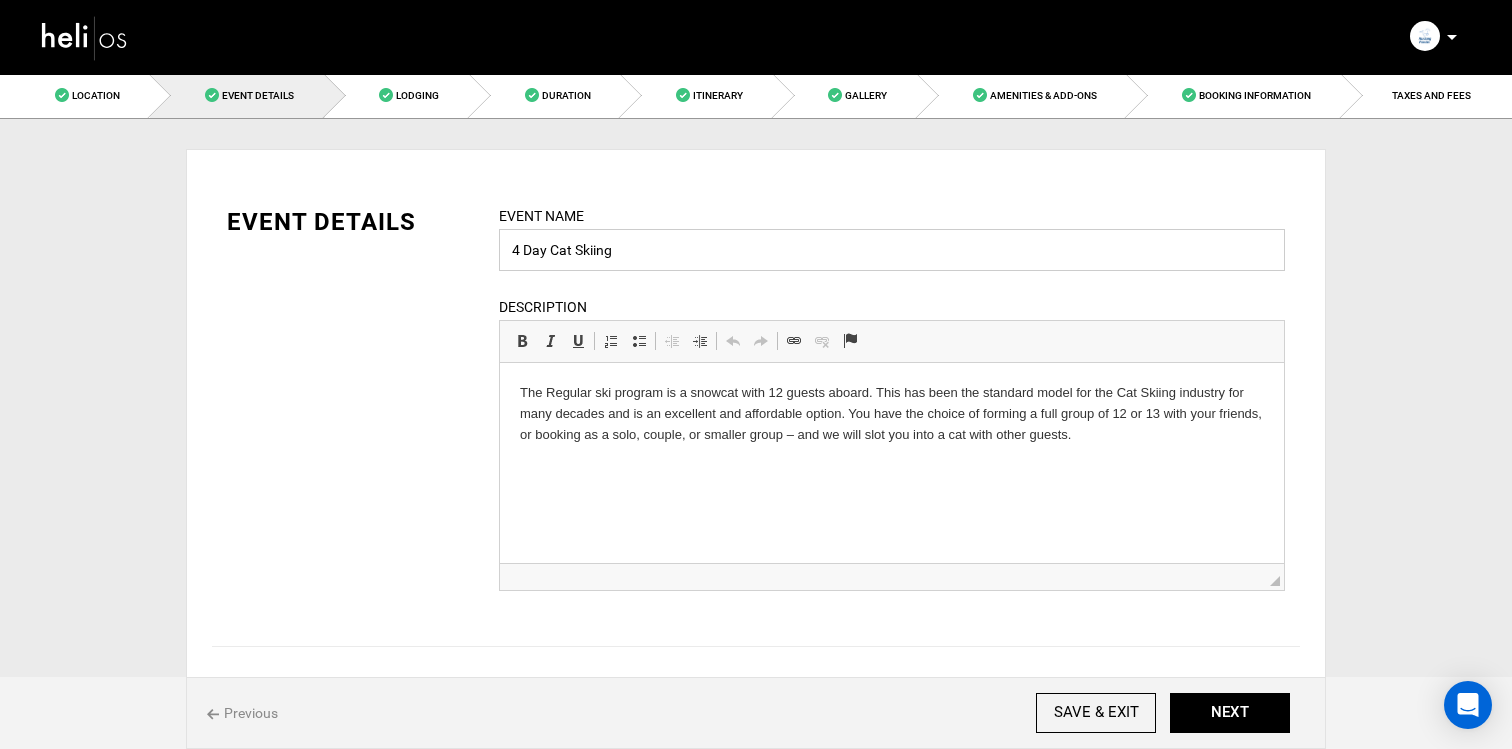 click on "4 Day Cat Skiing" at bounding box center [892, 250] 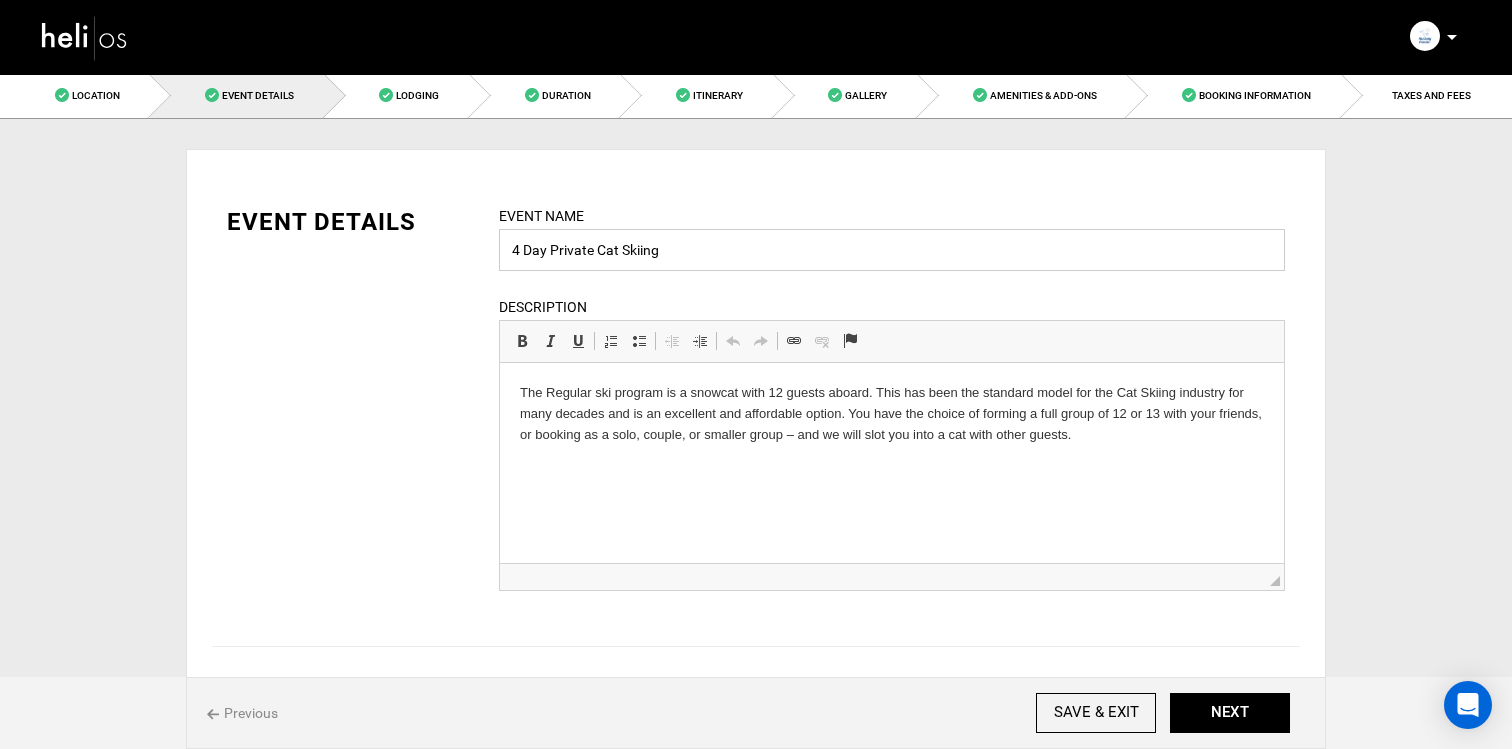 type on "4 Day Private Cat Skiing" 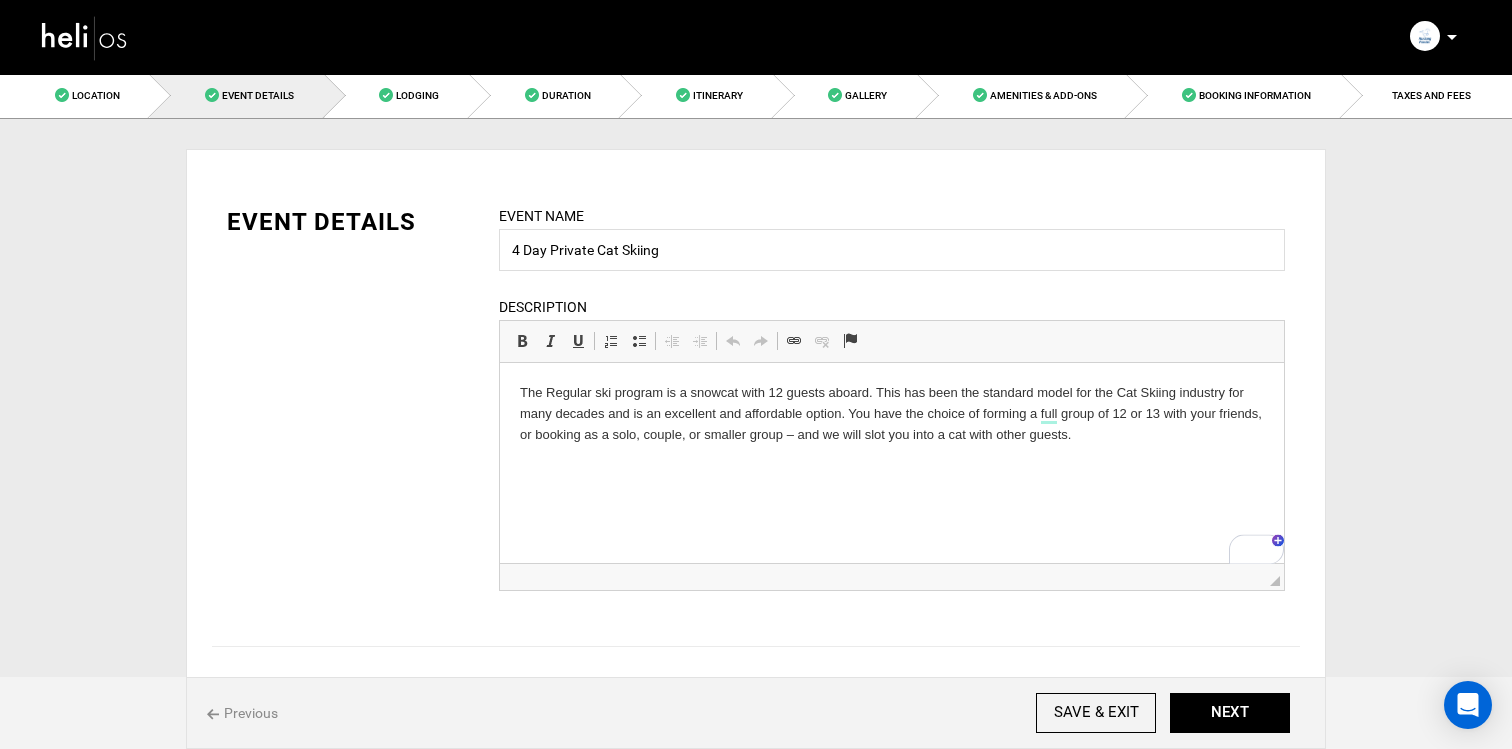 click on "Event Name
4 Day Private Cat Skiing
Event name can not be less
than
3 characters.
Description
Rich Text Editor, editor10 Editor toolbars Basic Styles   Bold Keyboard shortcut Command+B   Italic Keyboard shortcut Command+I   Underline Keyboard shortcut Command+U Paragraph   Insert/Remove Numbered List   Insert/Remove Bulleted List   Decrease Indent   Increase Indent Clipboard/Undo   Undo Keyboard shortcut Command+Z   Redo Keyboard shortcut Command+Y Links   Link Keyboard shortcut Command+K   Unlink   Anchor Press ALT 0 for help ◢" at bounding box center [892, 410] 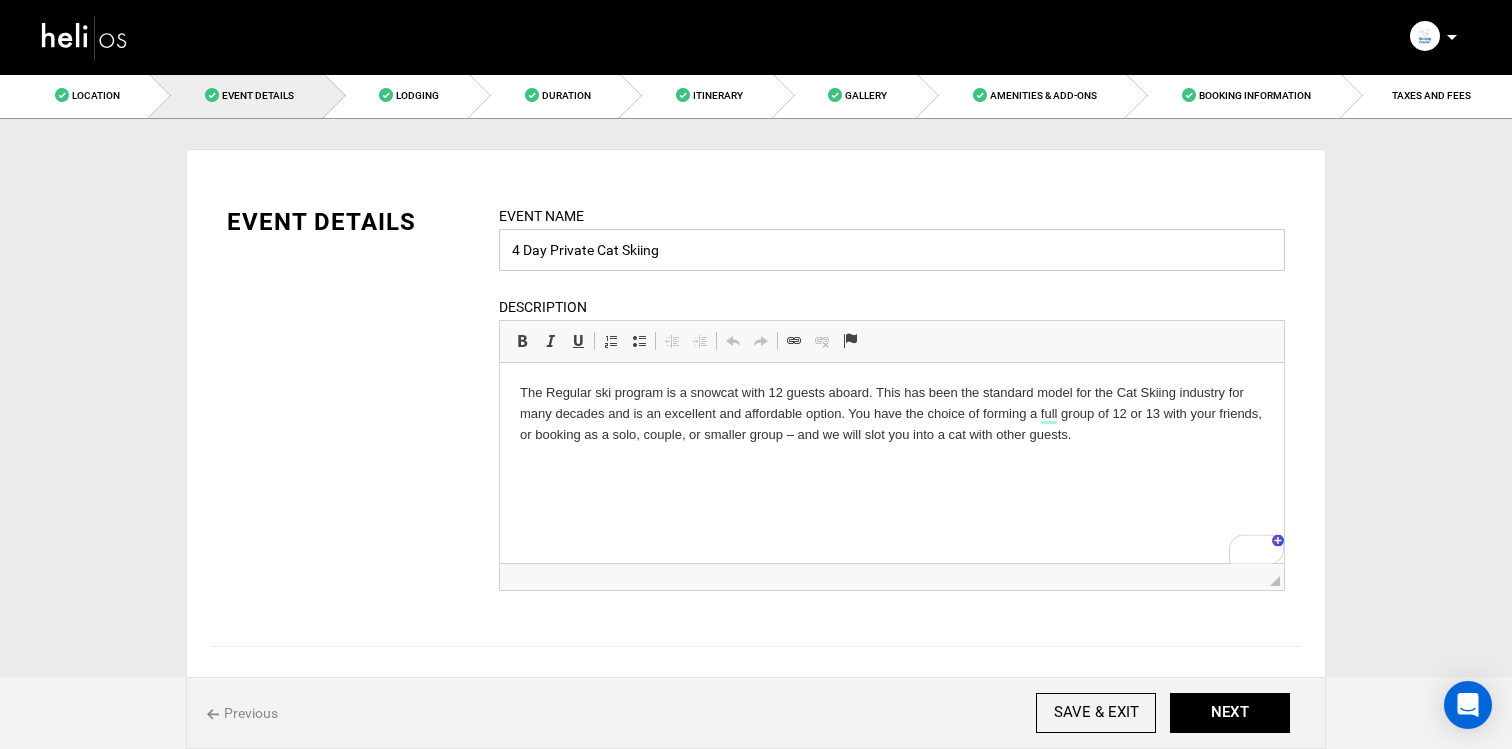 click on "4 Day Private Cat Skiing" at bounding box center (892, 250) 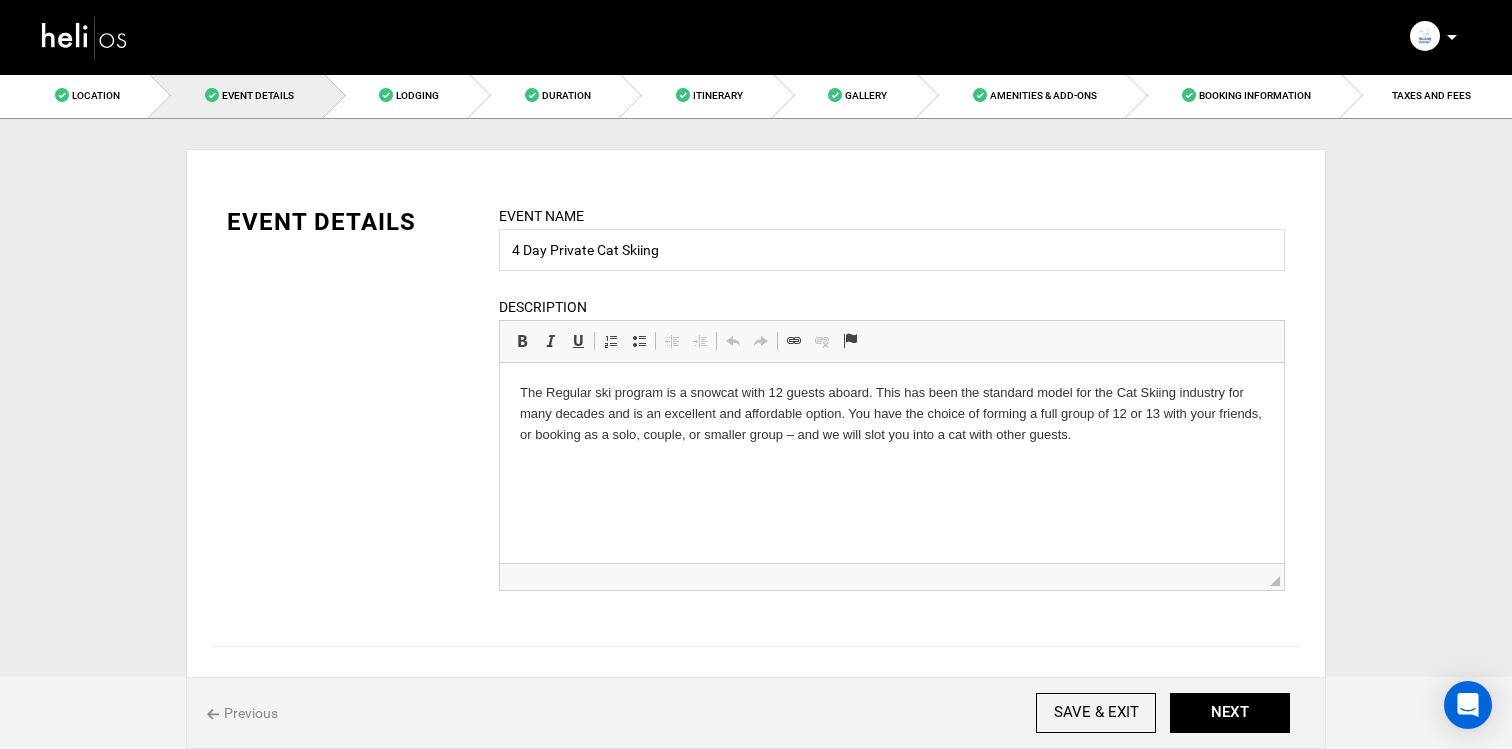 click on "The Regular ski program is a snowcat with 12 guests aboard. This has been the standard model for the Cat Skiing industry for many decades and is an excellent and affordable option. You have the choice of forming a full group of 12 or 13 with your friends, or booking as a solo, couple, or smaller group – and we will slot you into a cat with other guests." at bounding box center [892, 414] 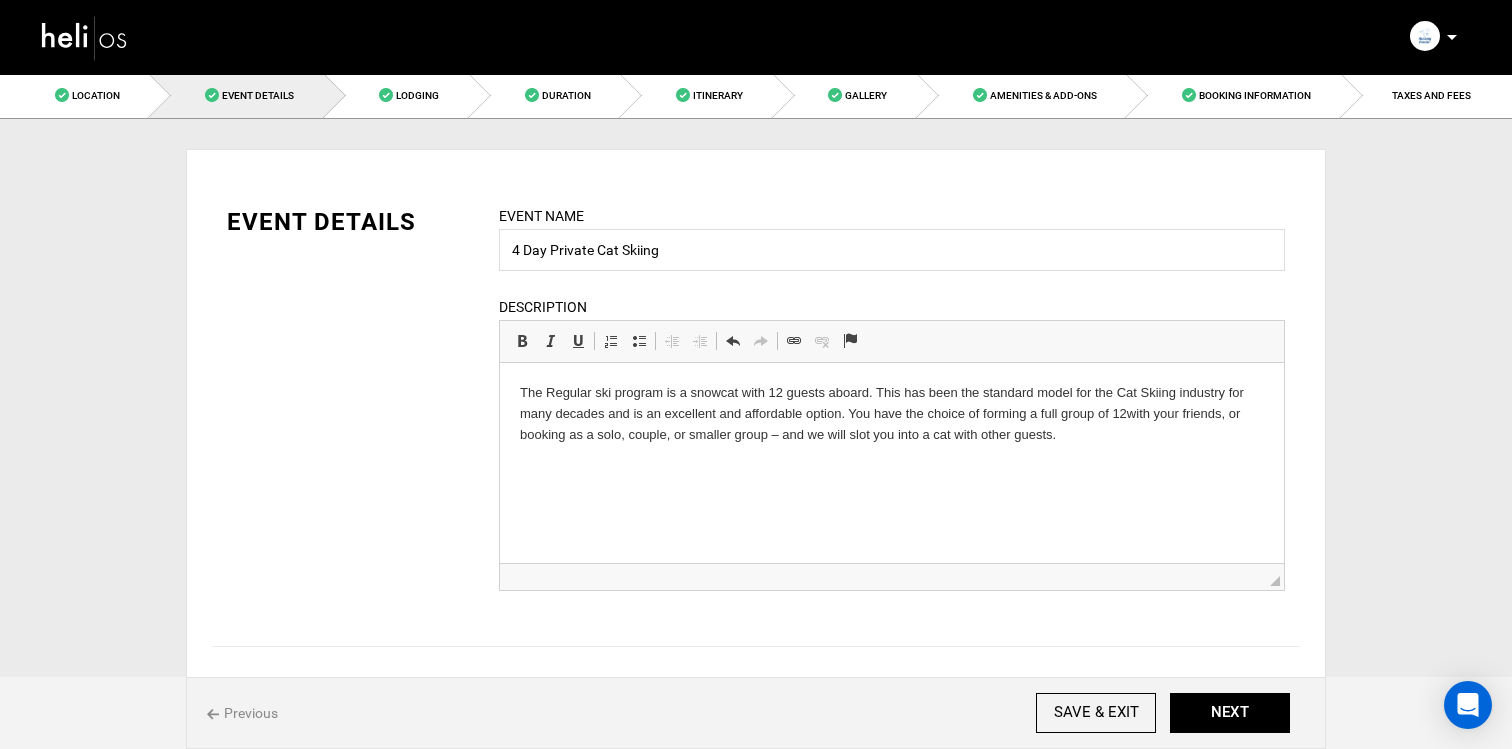 click on "The Regular ski program is a snowcat with 12 guests aboard. This has been the standard model for the Cat Skiing industry for many decades and is an excellent and affordable option. You have the choice of forming a full group of 12  with your friends, or booking as a solo, couple, or smaller group – and we will slot you into a cat with other guests." at bounding box center [892, 414] 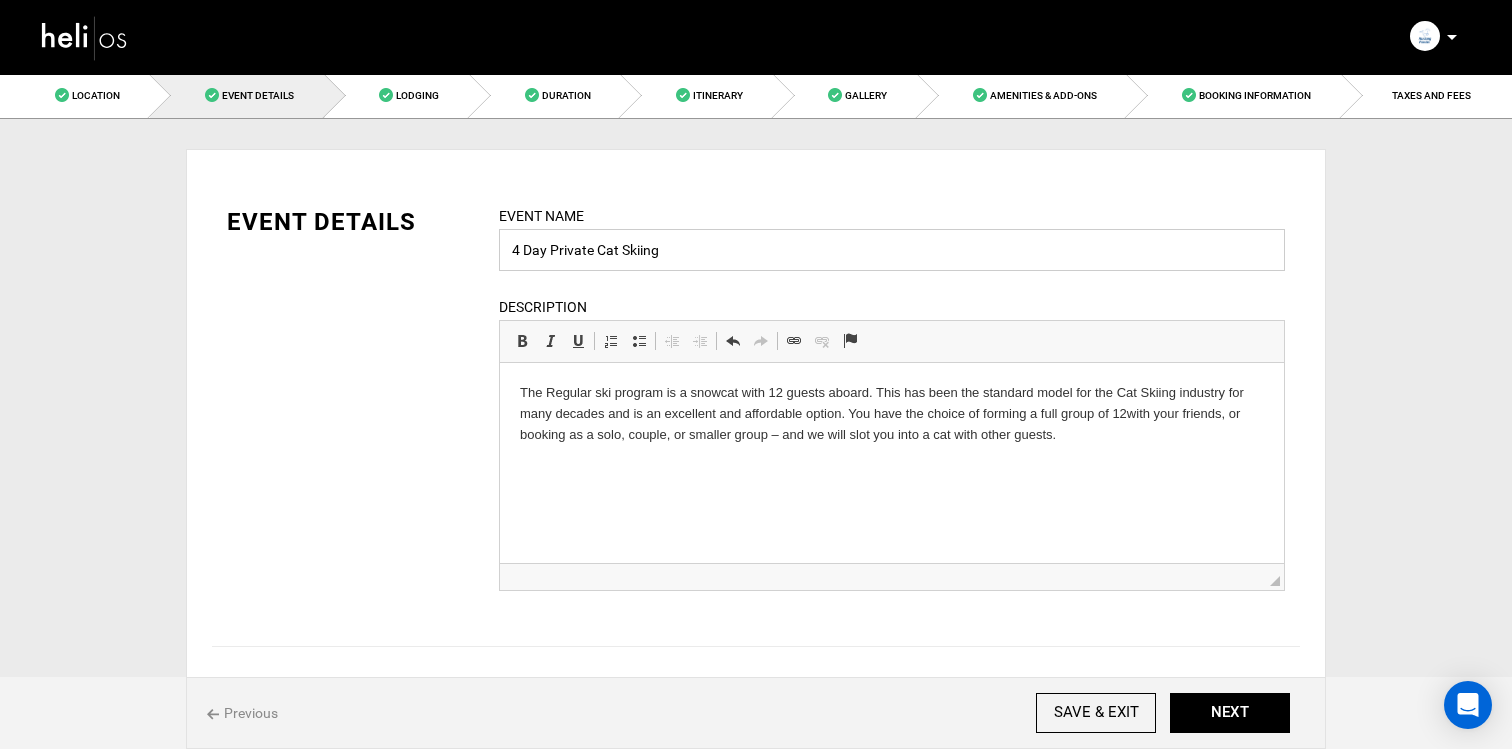 click on "4 Day Private Cat Skiing" at bounding box center [892, 250] 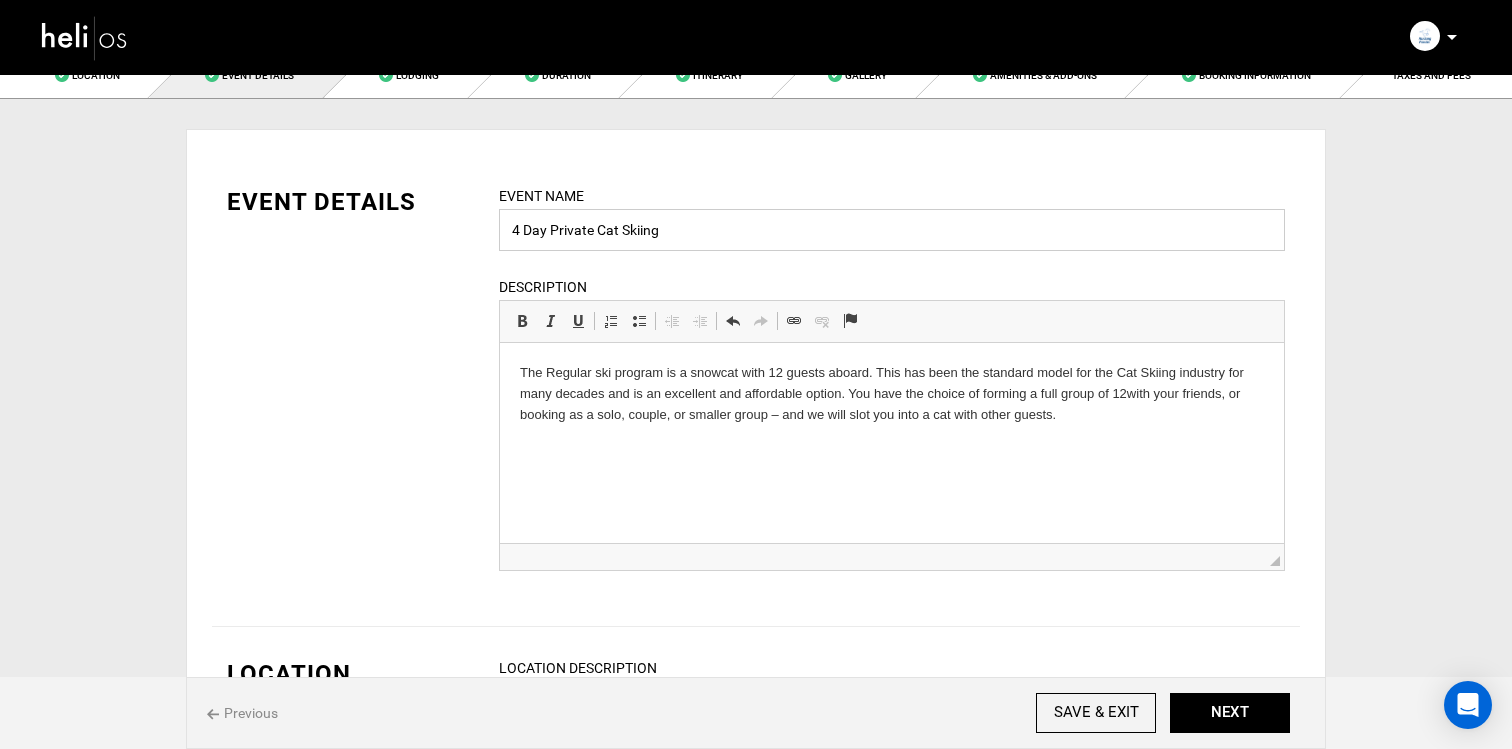 scroll, scrollTop: 0, scrollLeft: 0, axis: both 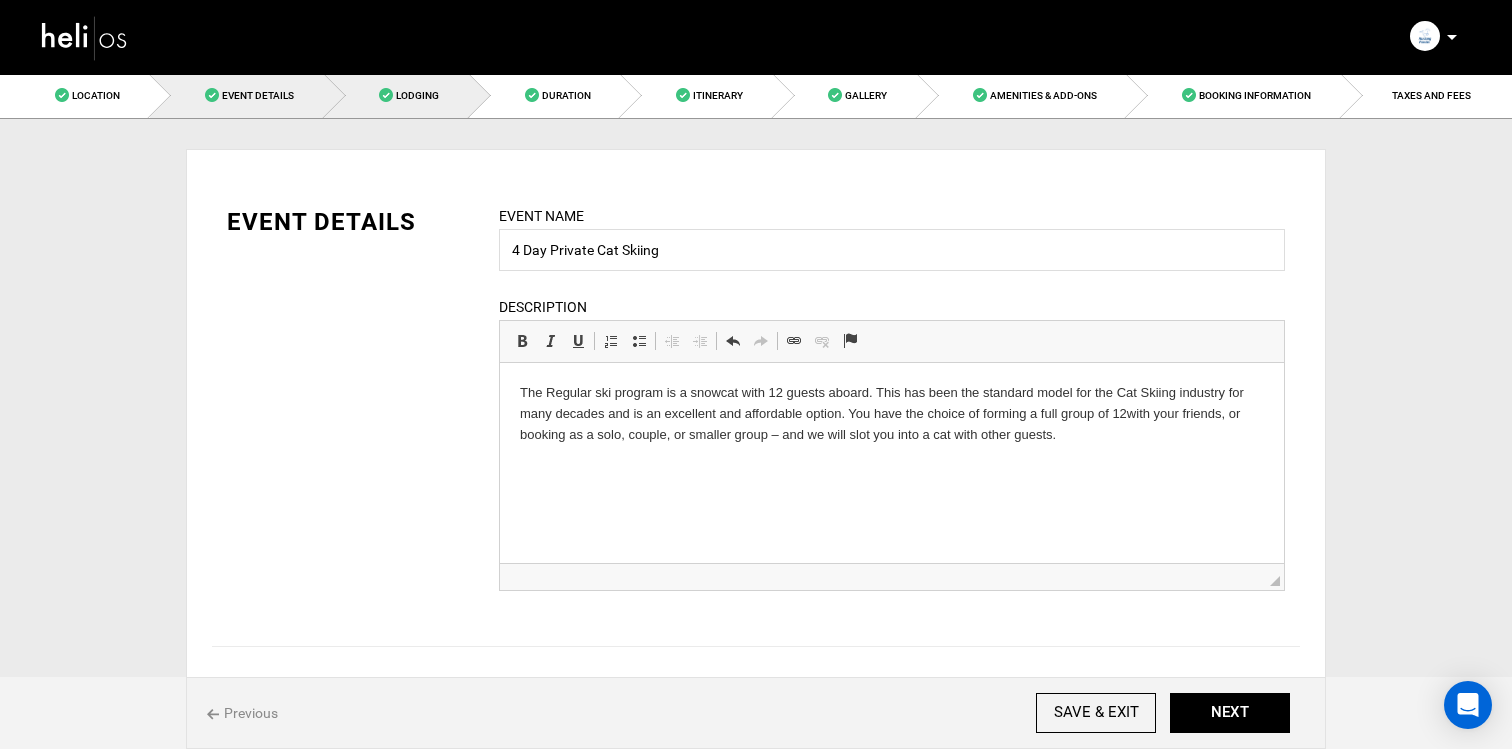 click on "Lodging" at bounding box center [397, 95] 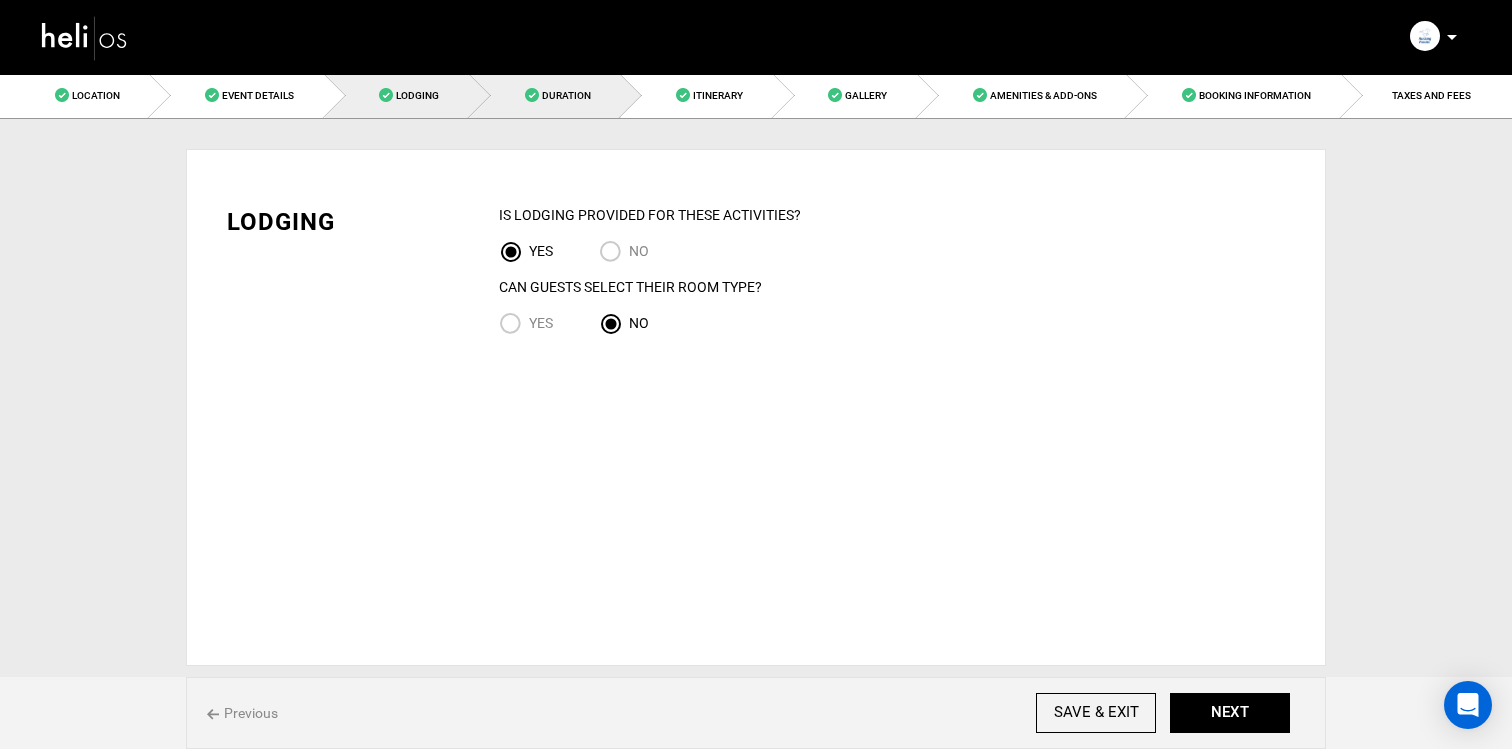 click on "Duration" at bounding box center (545, 95) 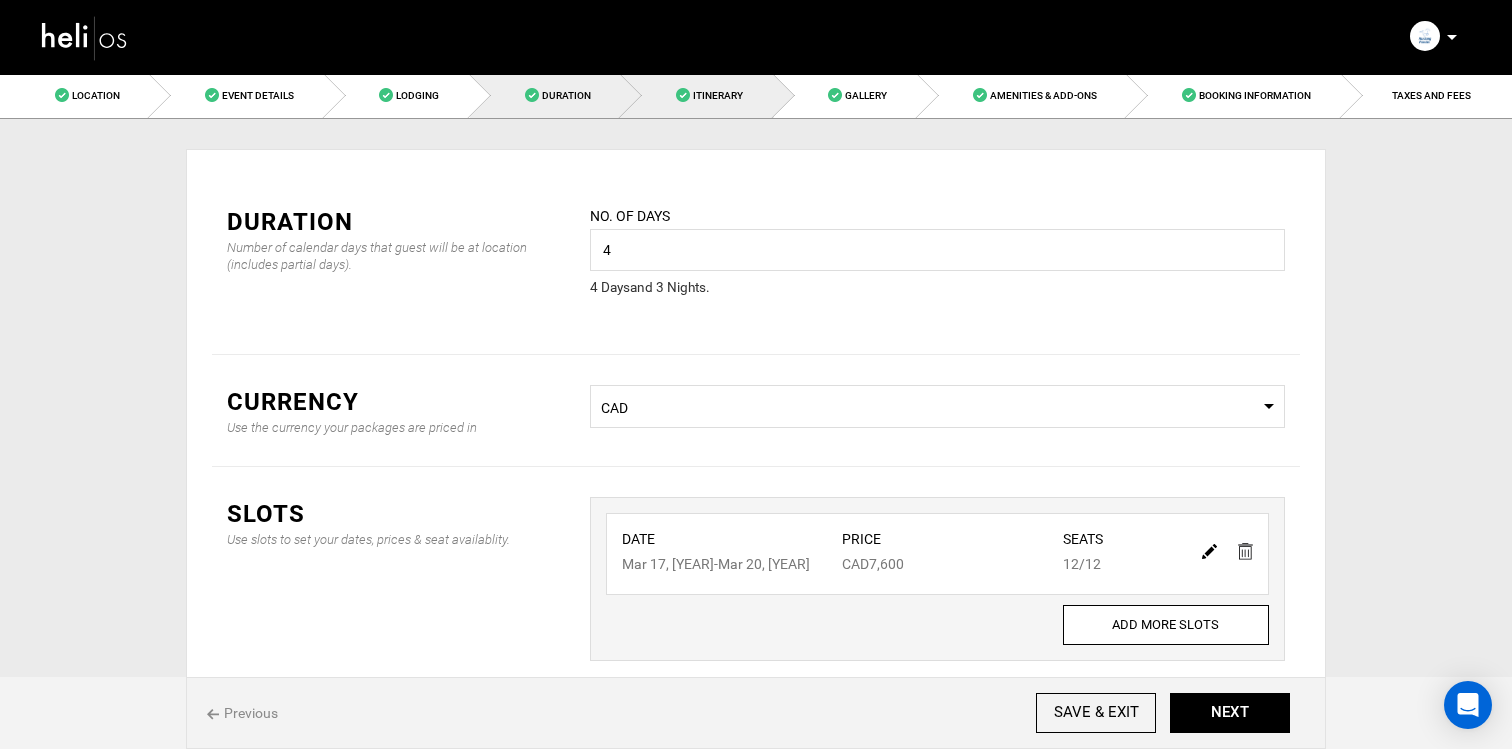 click on "Itinerary" at bounding box center (697, 95) 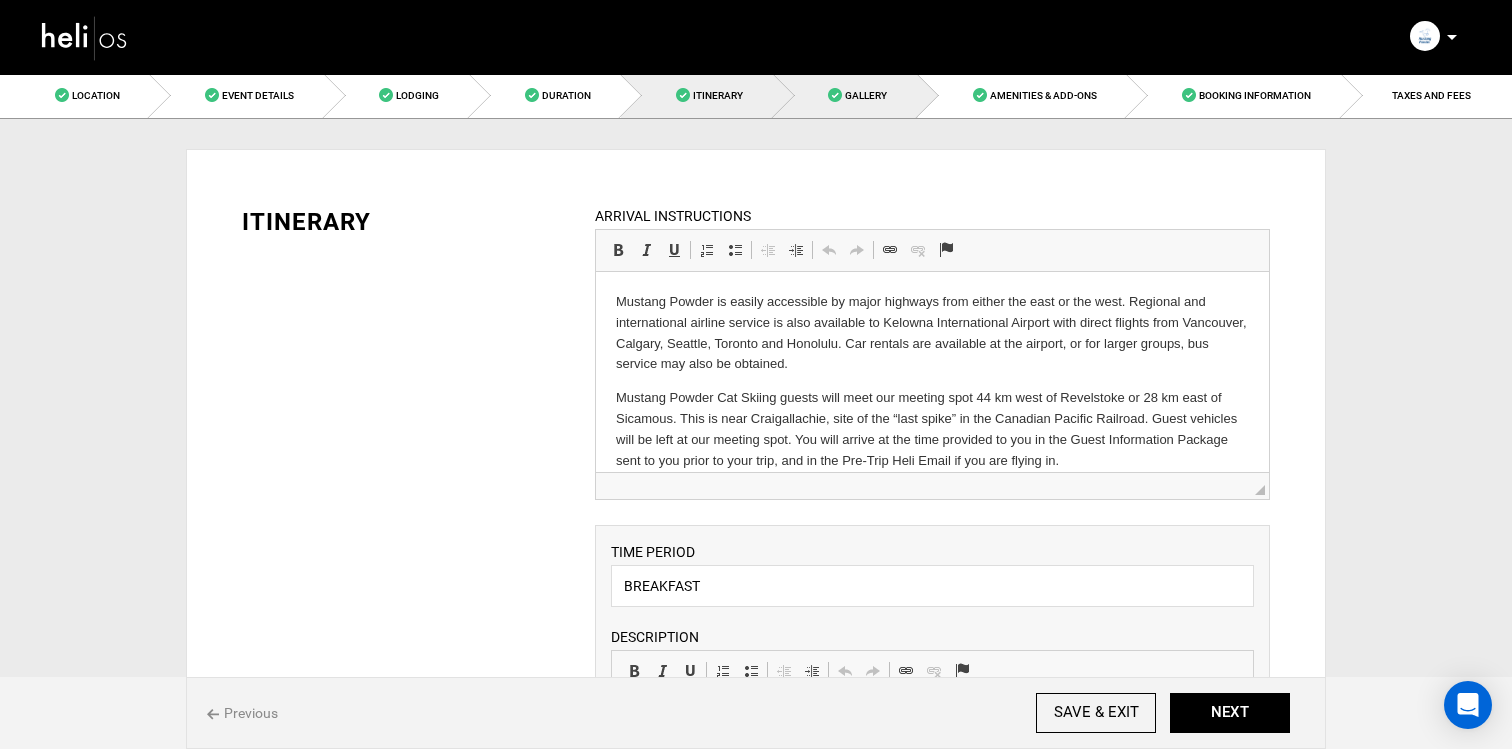 click on "Gallery" at bounding box center (846, 95) 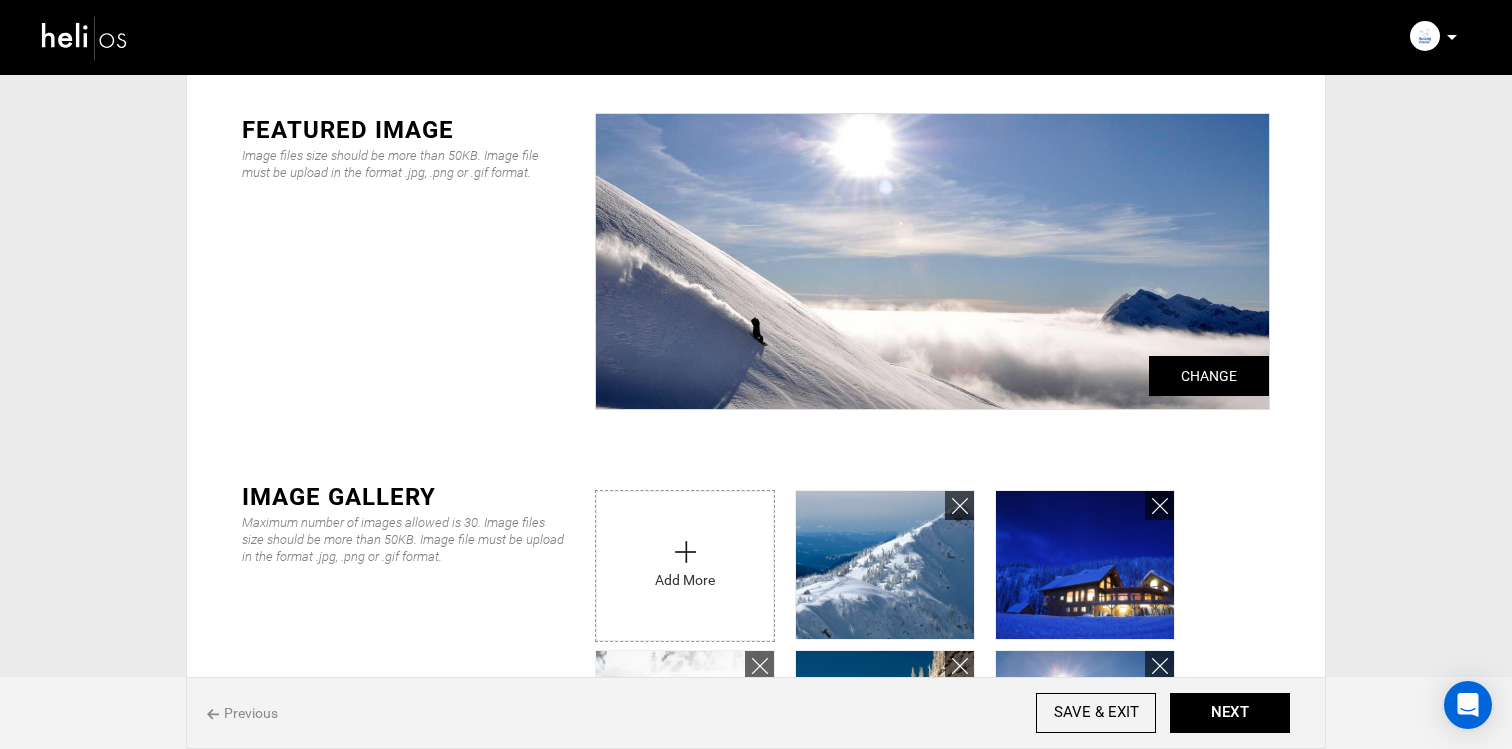 scroll, scrollTop: 94, scrollLeft: 0, axis: vertical 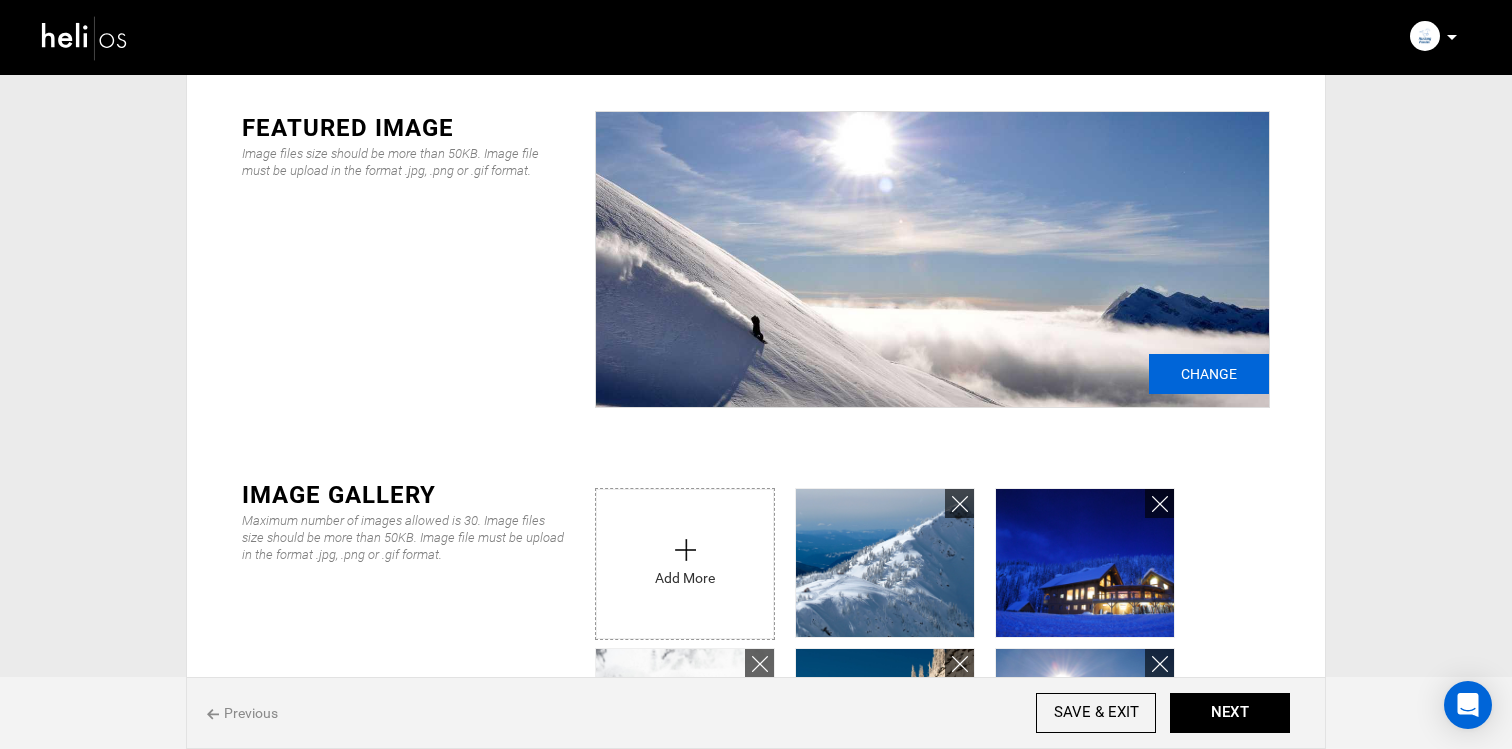 click on "Change" at bounding box center [1209, 374] 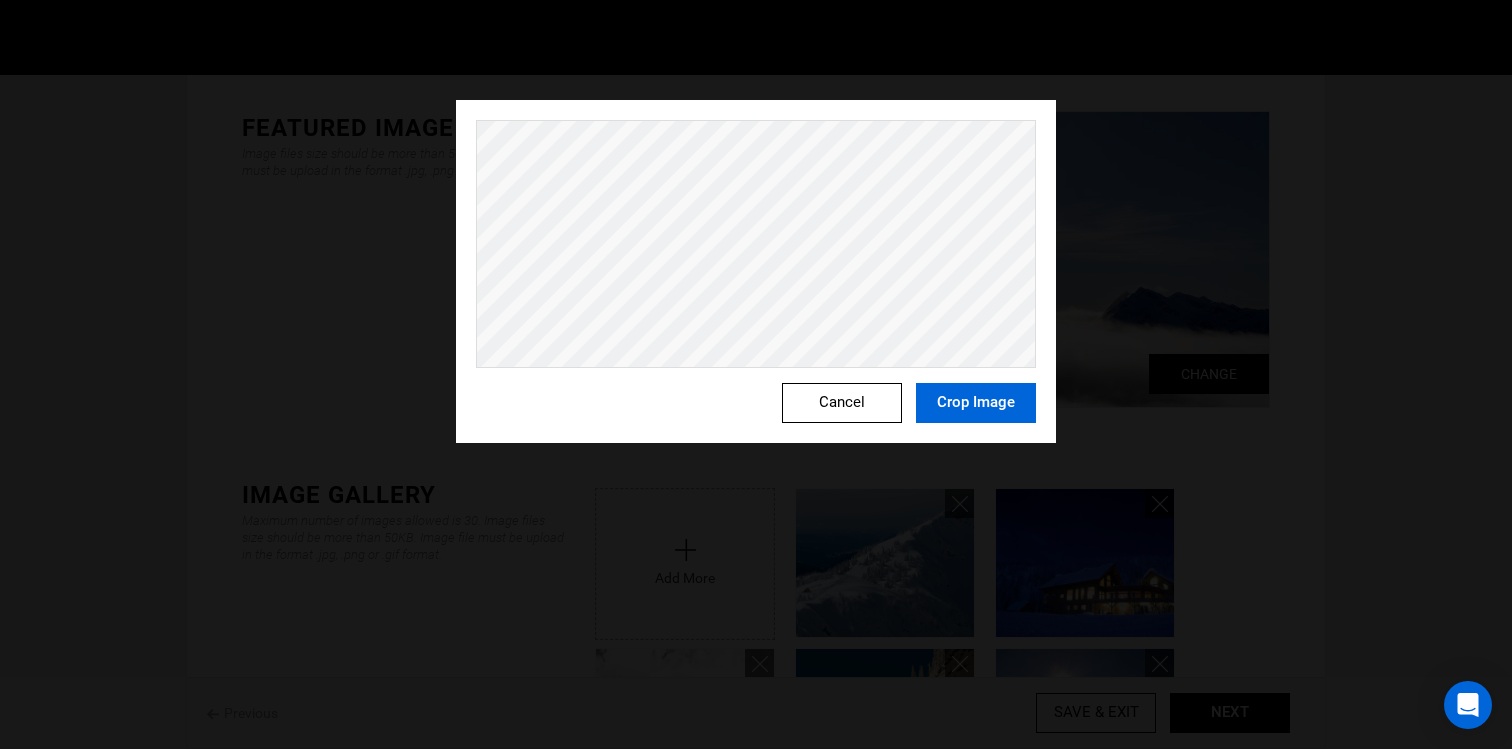 click on "Crop
Image" at bounding box center (976, 403) 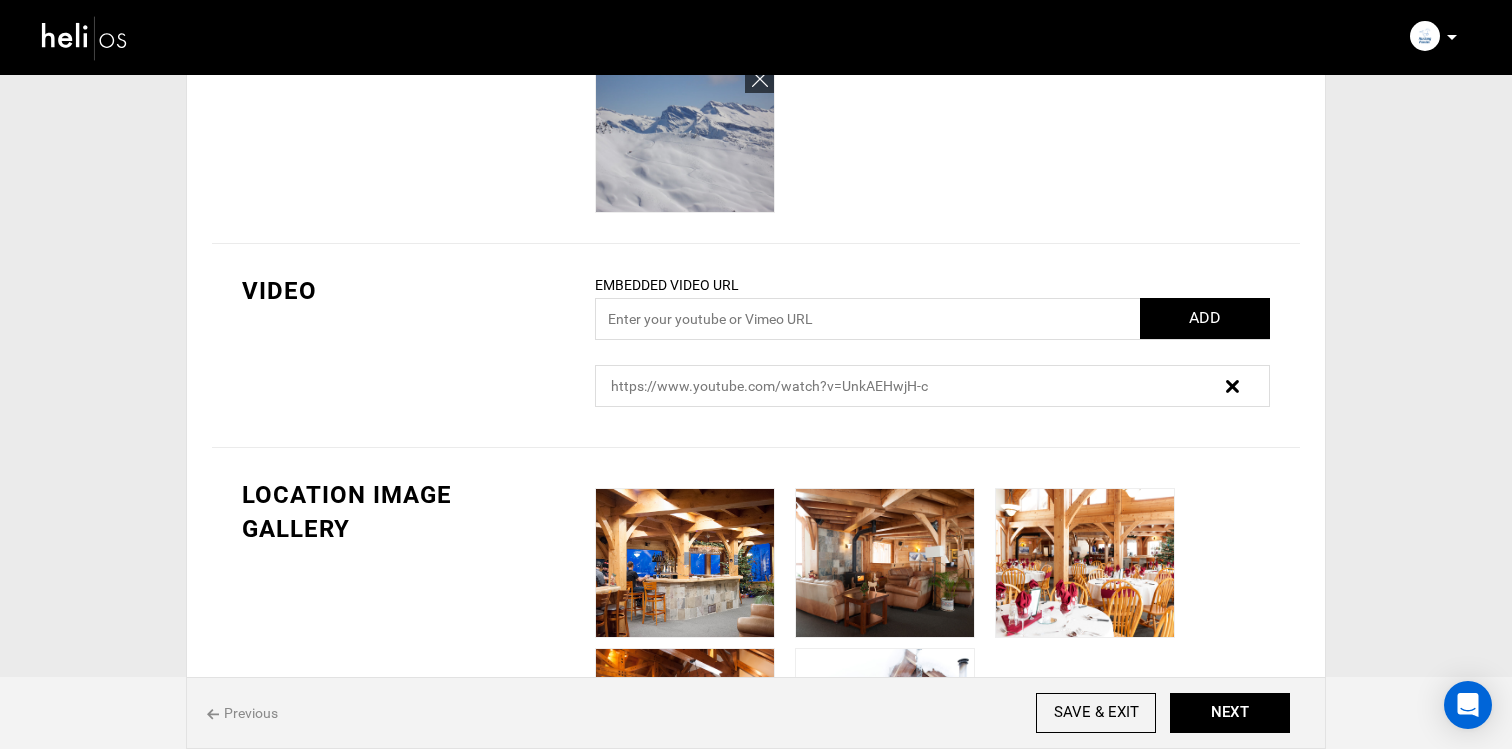 scroll, scrollTop: 1354, scrollLeft: 0, axis: vertical 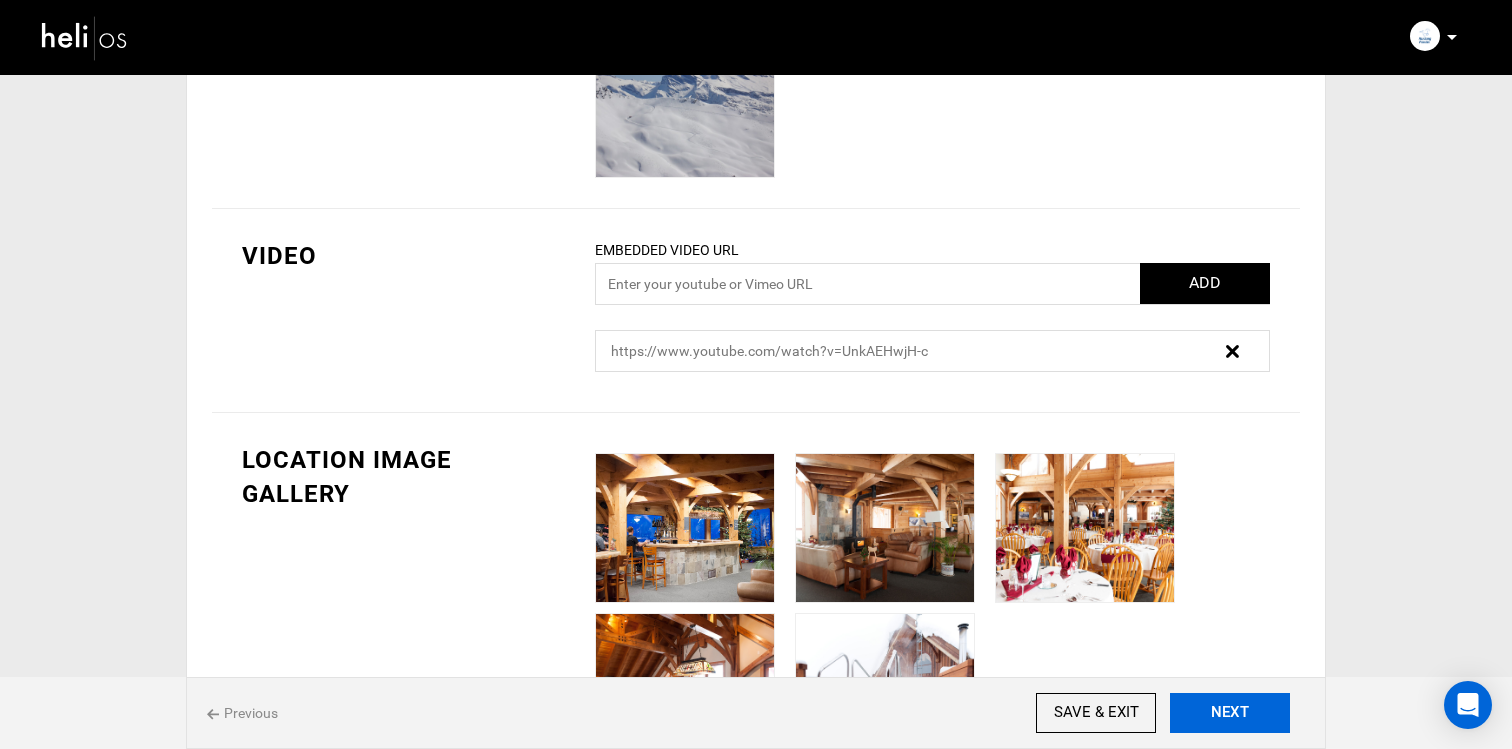 click on "NEXT" at bounding box center [1230, 713] 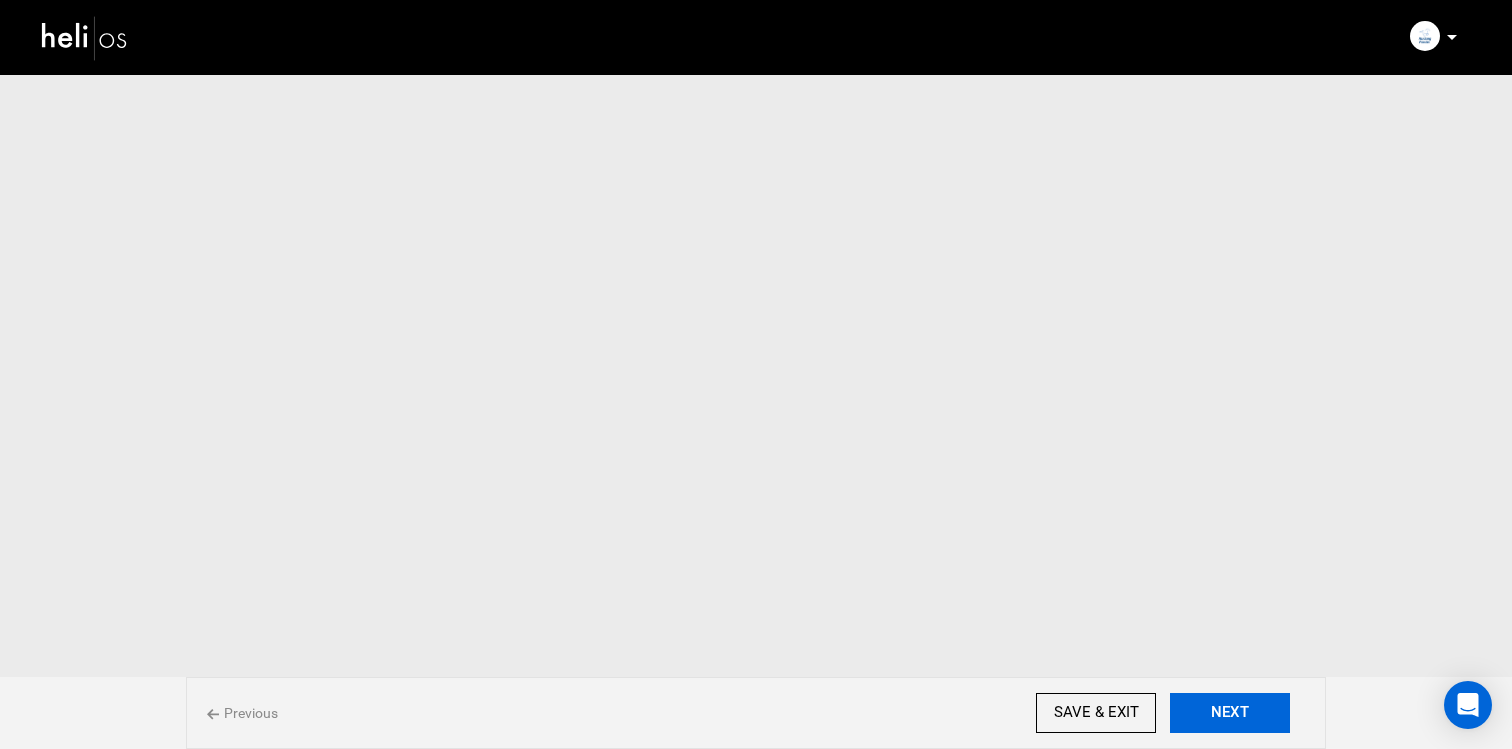scroll, scrollTop: 0, scrollLeft: 0, axis: both 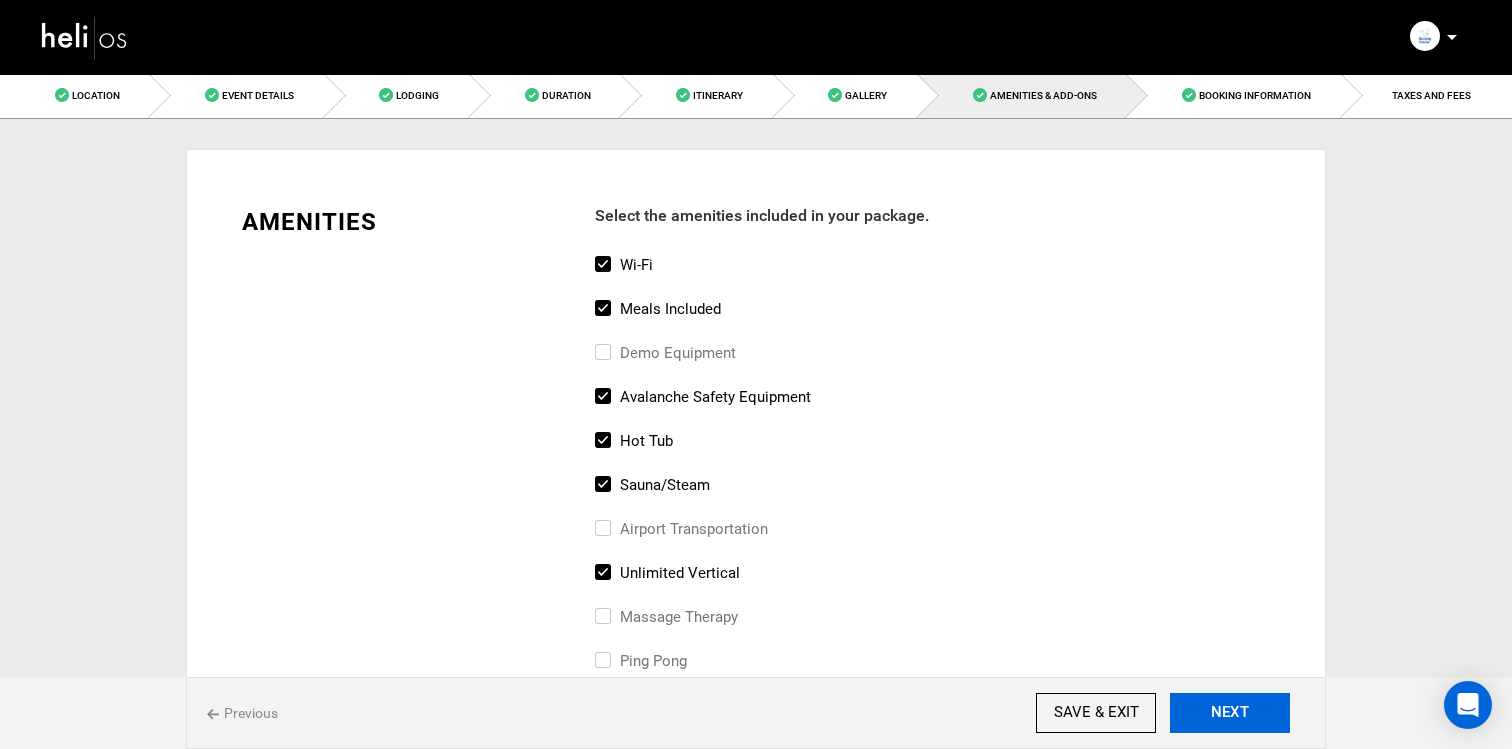 click on "NEXT" at bounding box center [1230, 713] 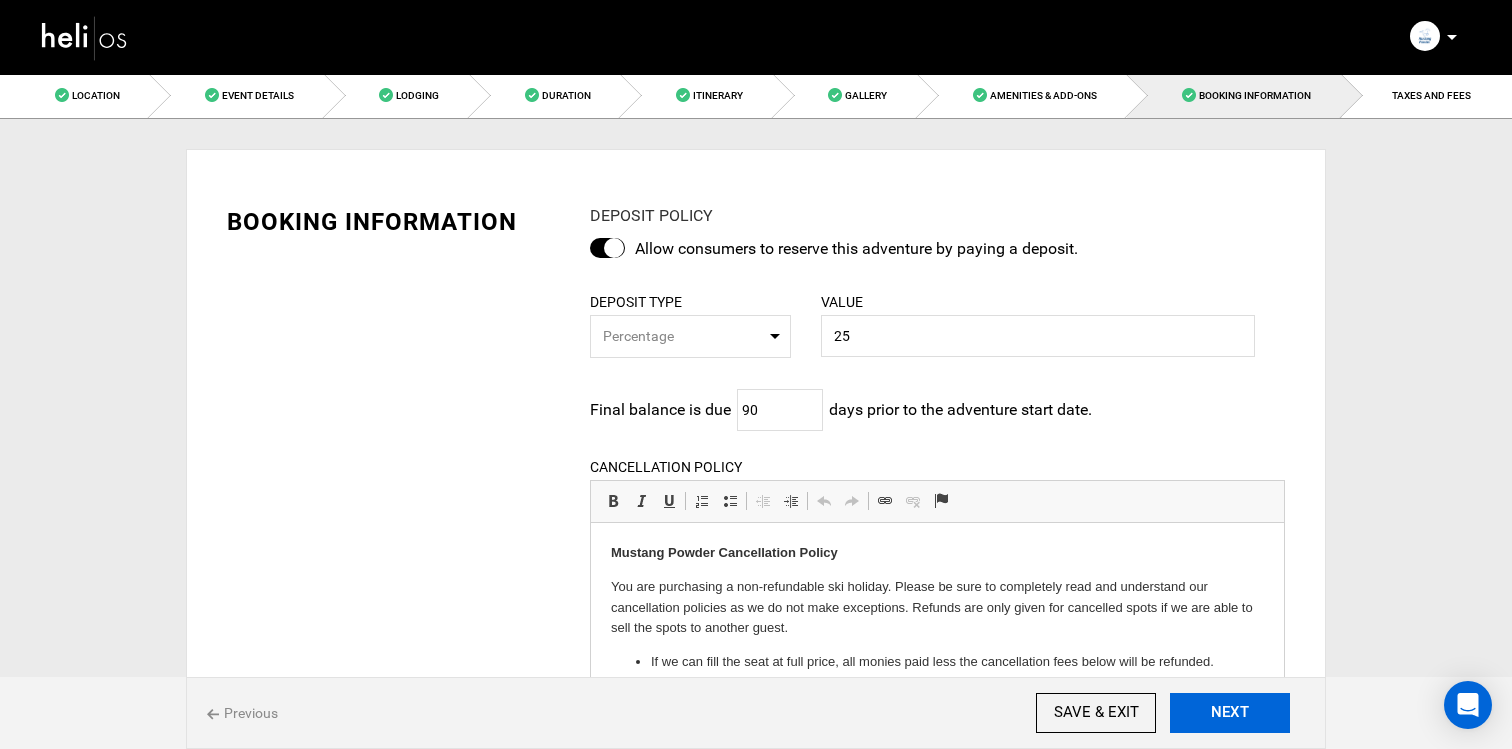 click on "NEXT" at bounding box center (1230, 713) 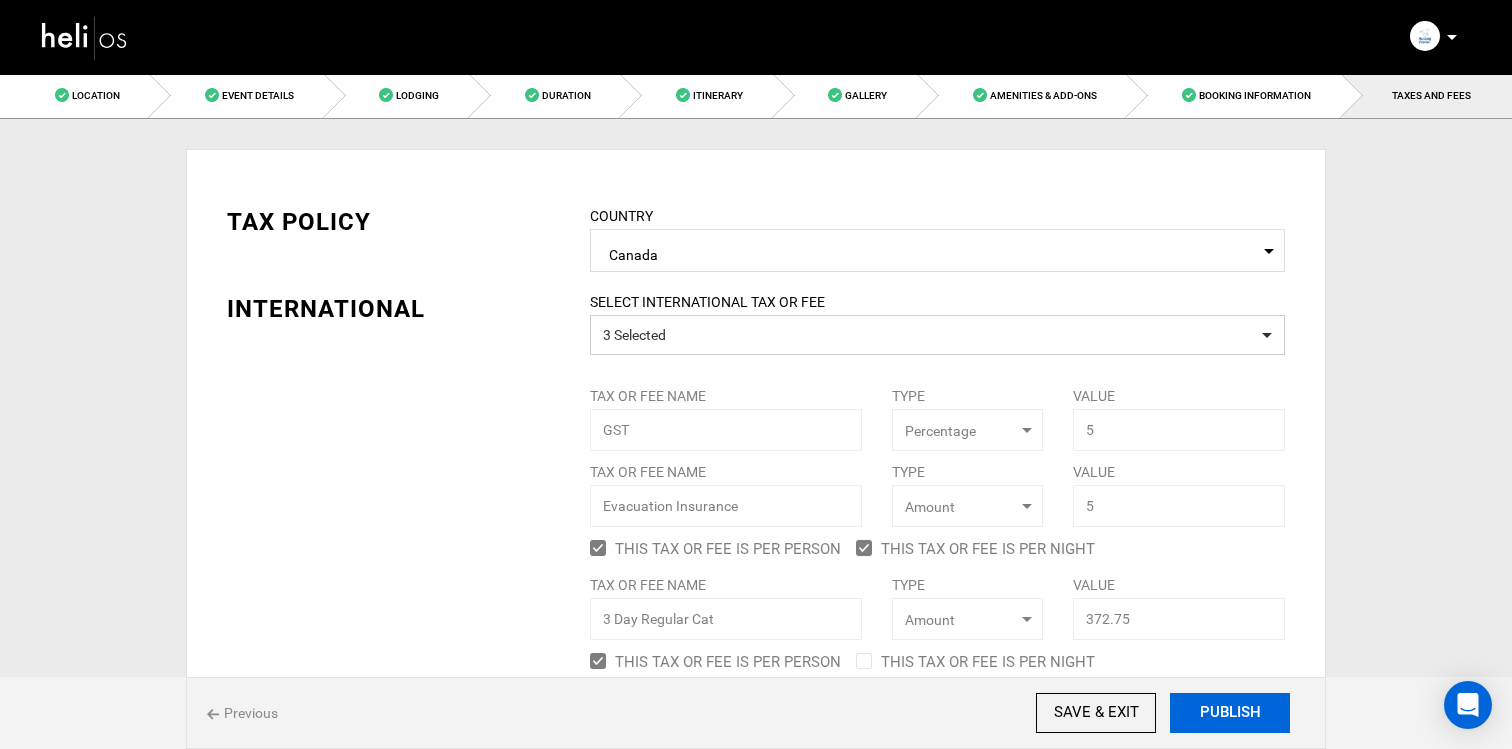 drag, startPoint x: 1261, startPoint y: 711, endPoint x: 1289, endPoint y: 523, distance: 190.07367 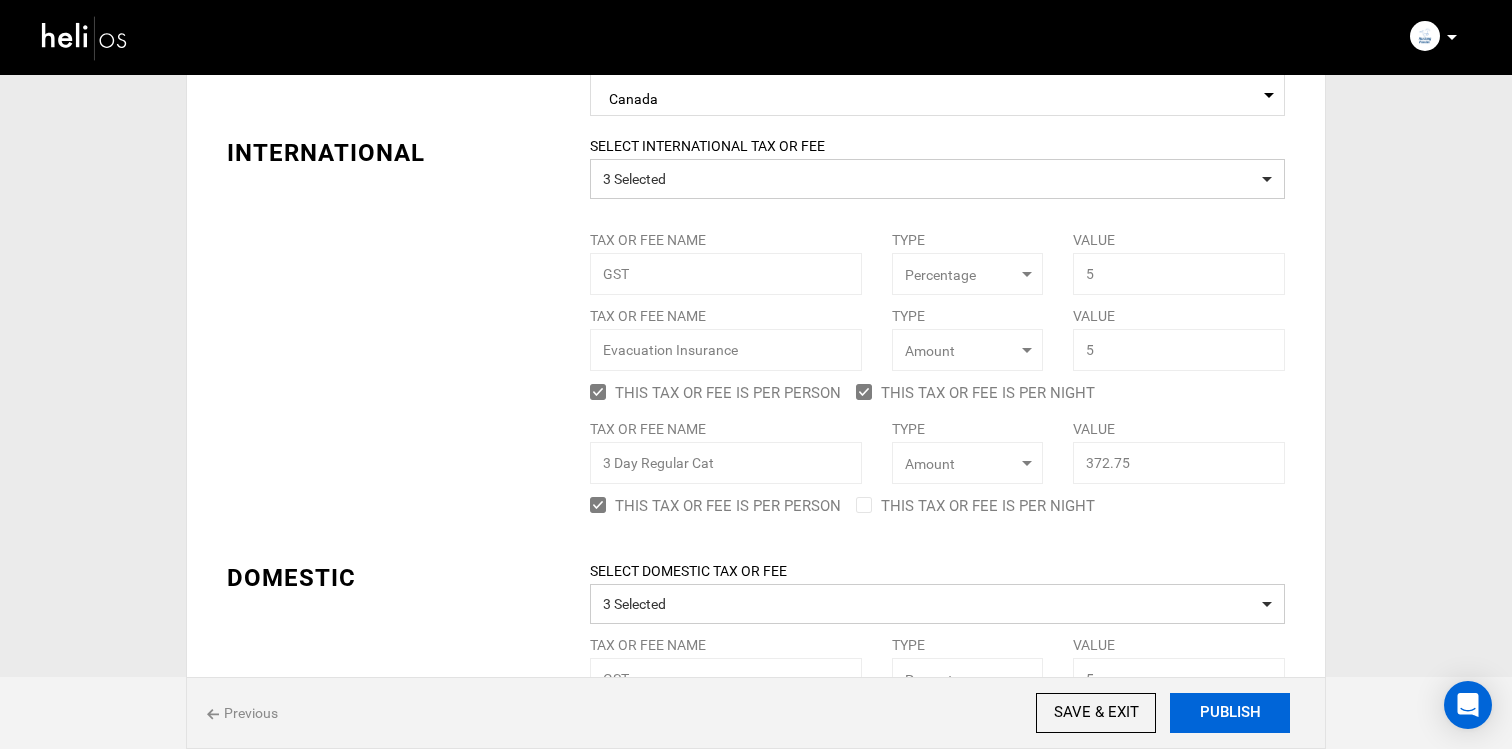 scroll, scrollTop: 154, scrollLeft: 0, axis: vertical 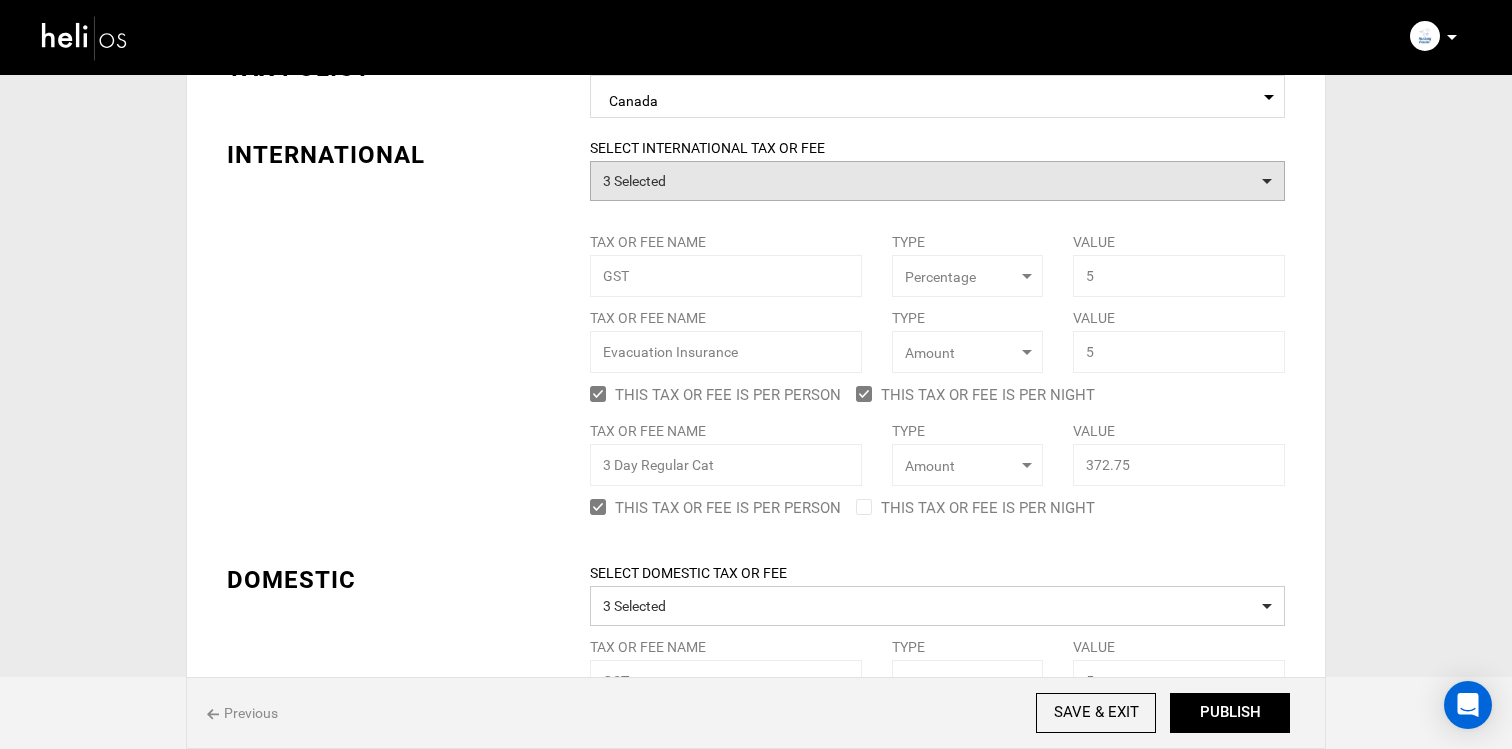 click on "3 Selected" at bounding box center [937, 181] 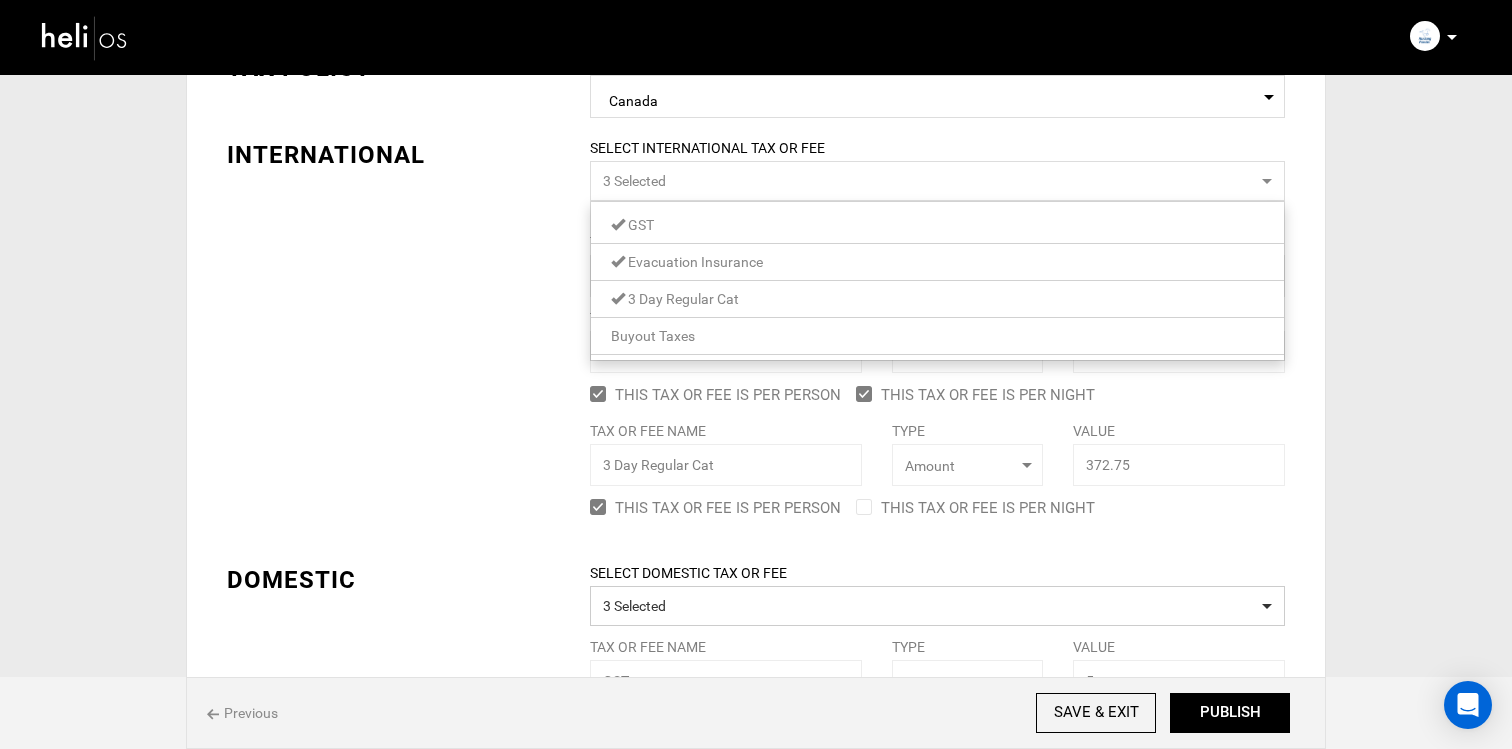 click on "3 Day Regular Cat" at bounding box center [937, 299] 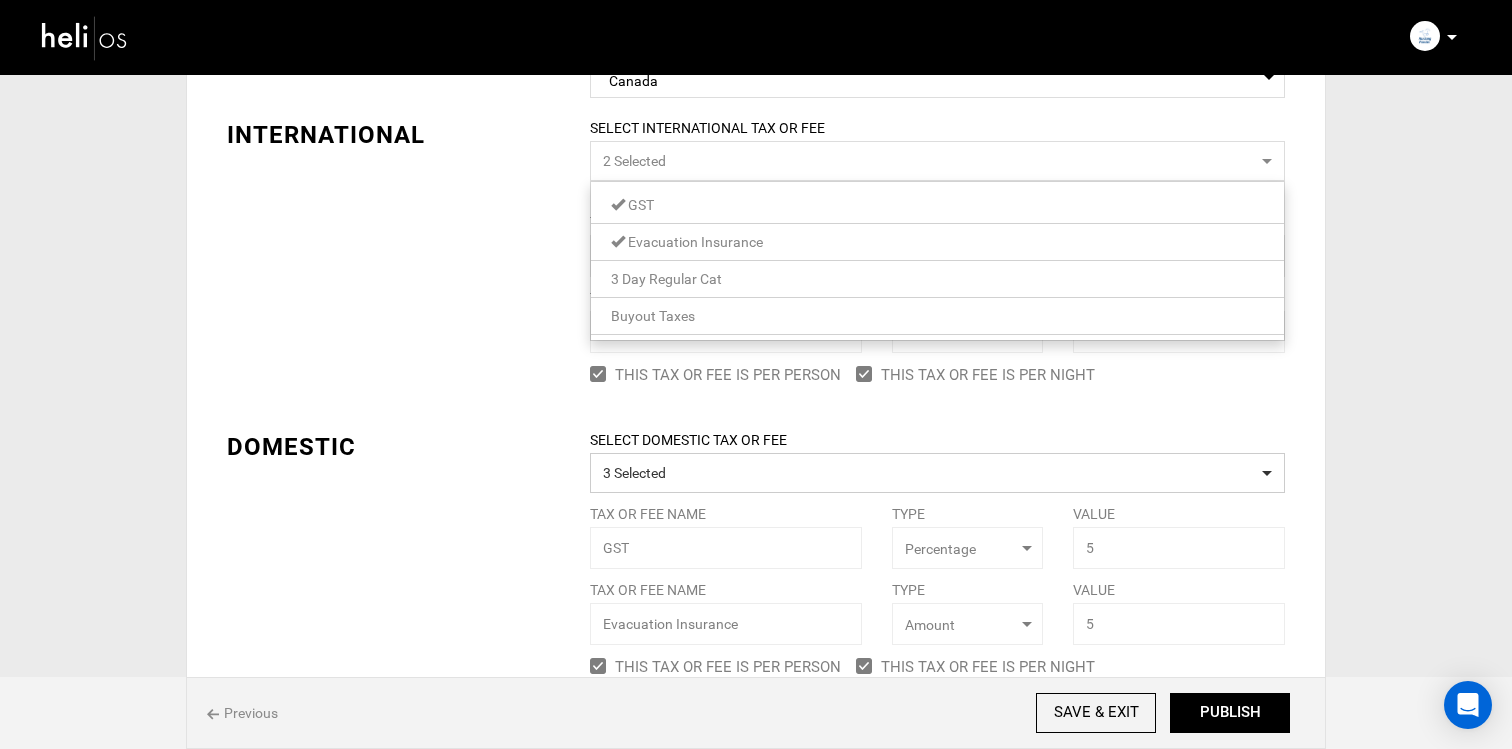 scroll, scrollTop: 155, scrollLeft: 0, axis: vertical 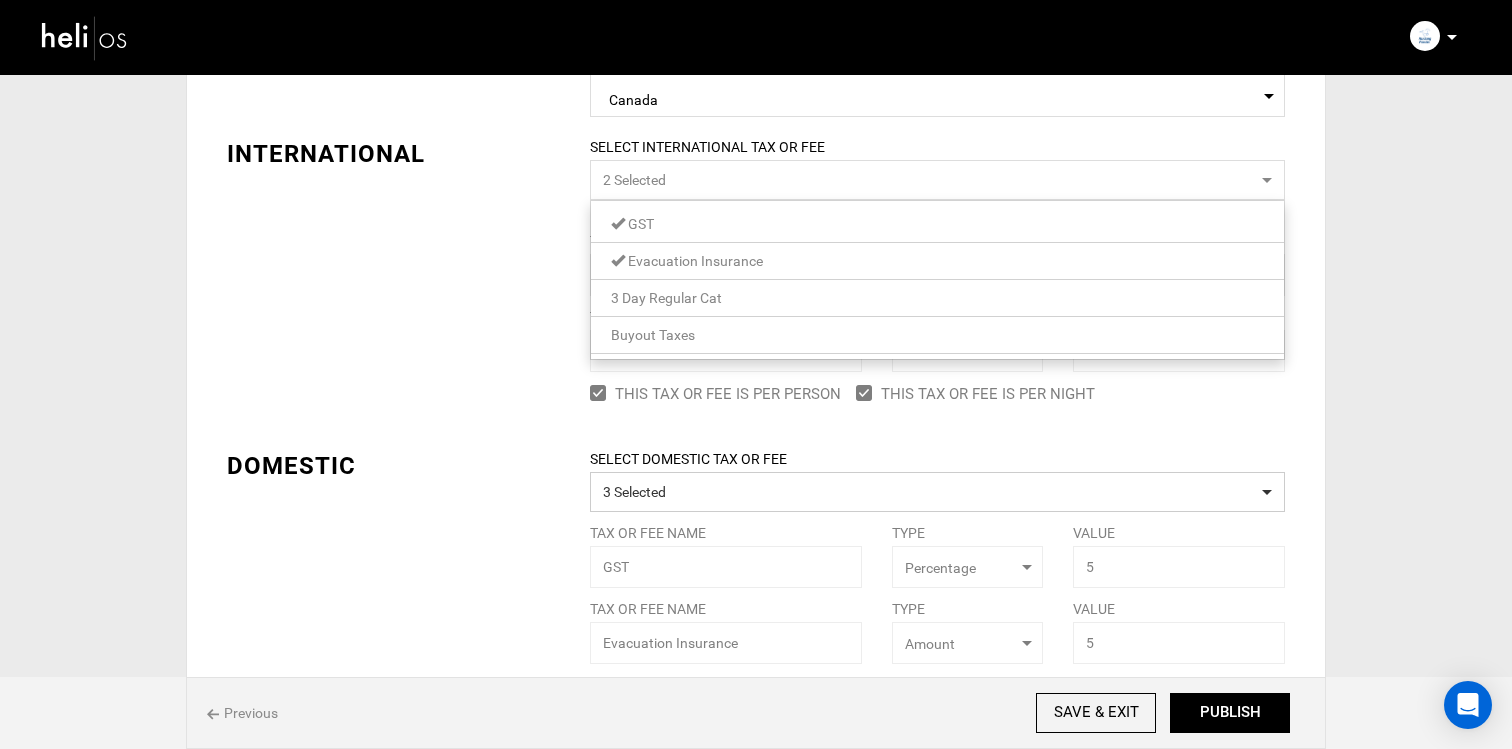 click on "TAX POLICY
COUNTRY
Select Country   Canada
Please select a country.
INTERNATIONAL
SELECT INTERNATIONAL TAX OR FEE
2 Selected      GST     Evacuation Insurance     3 Day Regular Cat     Buyout Taxes 2 / 0 checked
Tax or Fee Name
GST
Type
Select Type   Percentage
Value
5
Type" at bounding box center [756, 417] 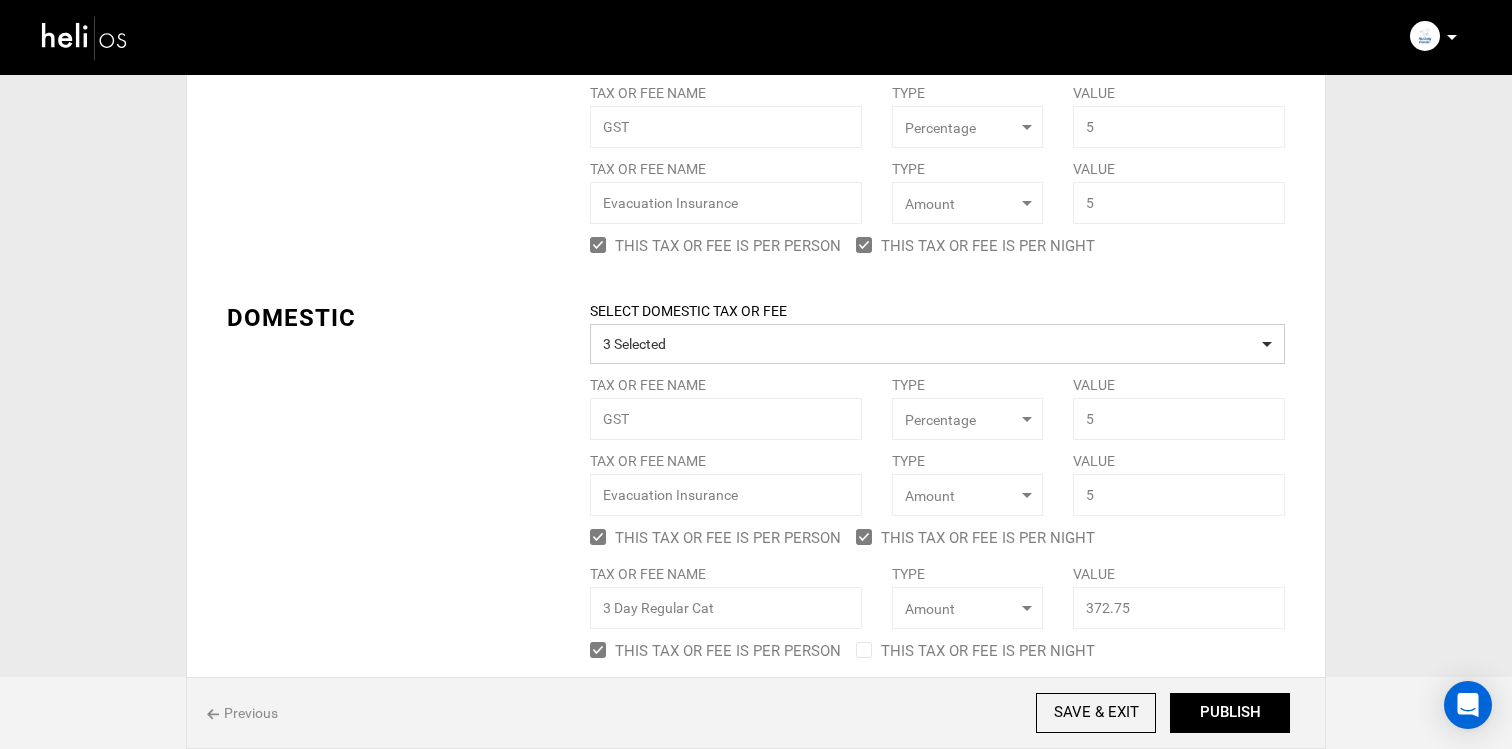 scroll, scrollTop: 330, scrollLeft: 0, axis: vertical 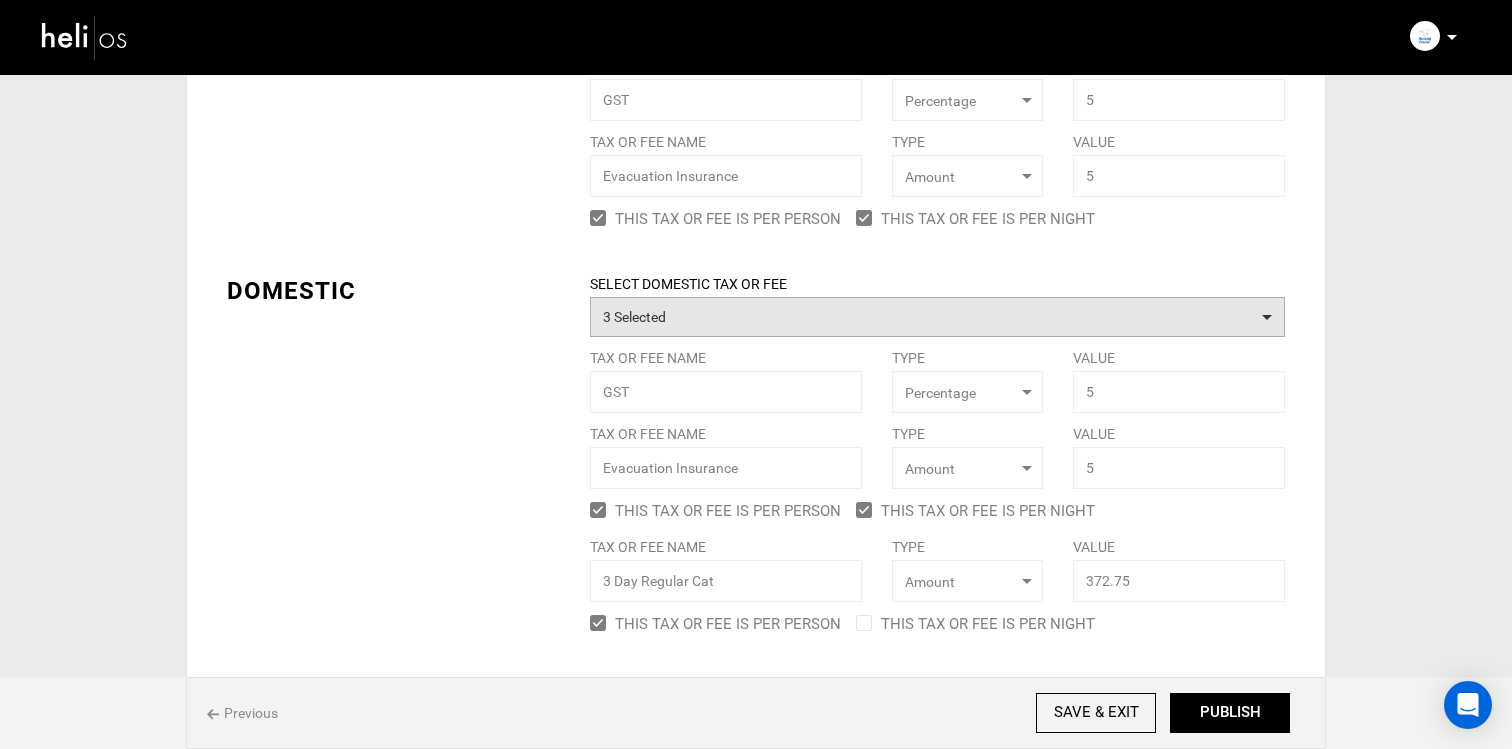 click on "3 Selected" at bounding box center [937, 317] 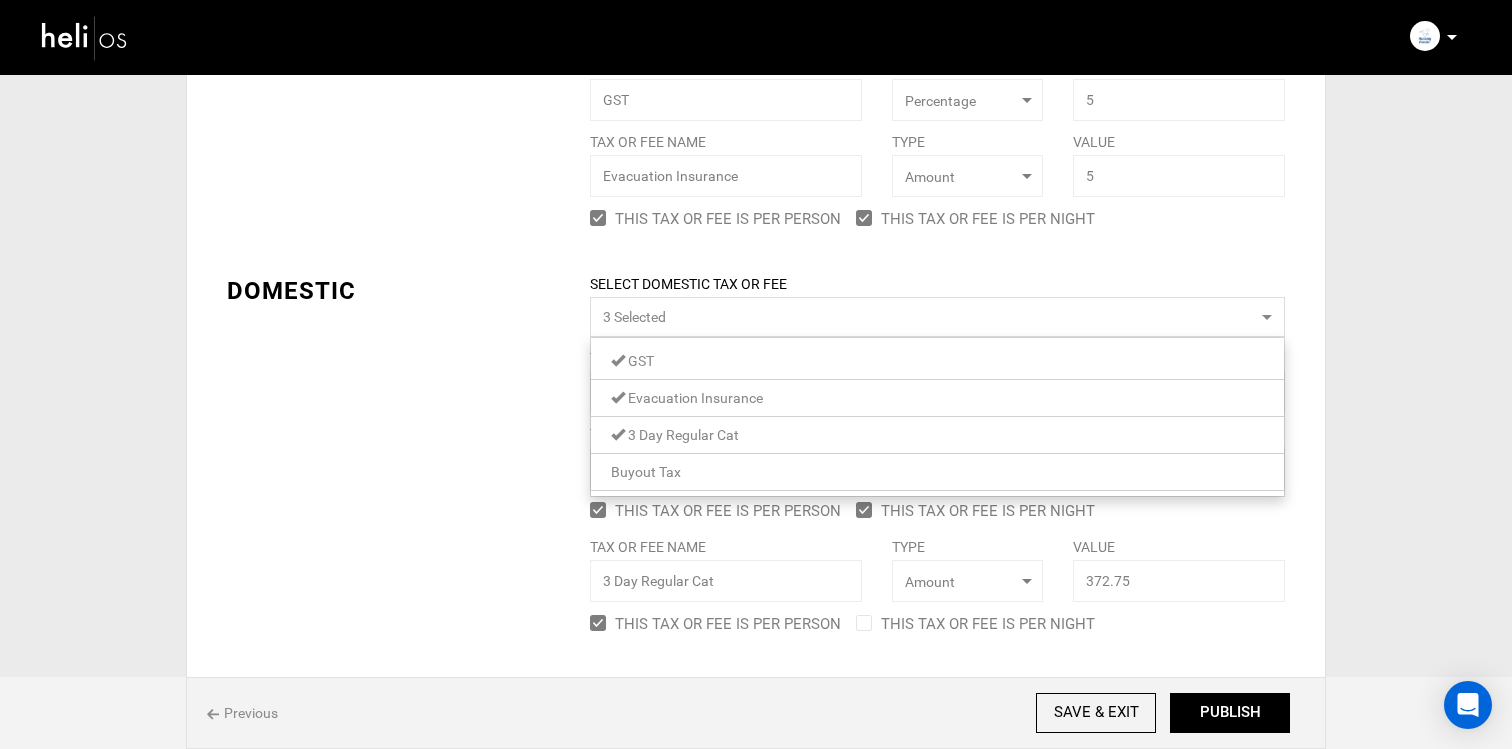 click on "3 Day Regular Cat" at bounding box center (683, 435) 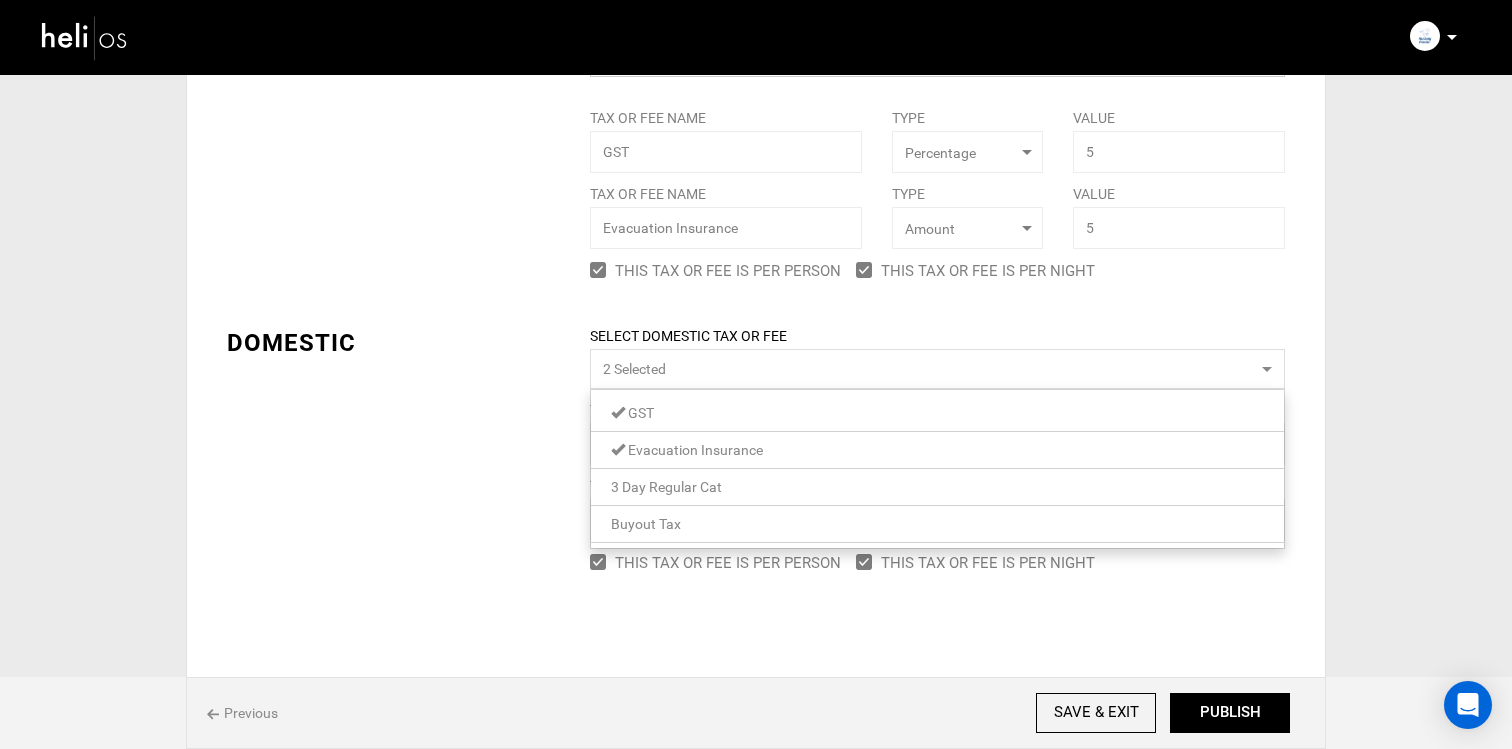 scroll, scrollTop: 283, scrollLeft: 0, axis: vertical 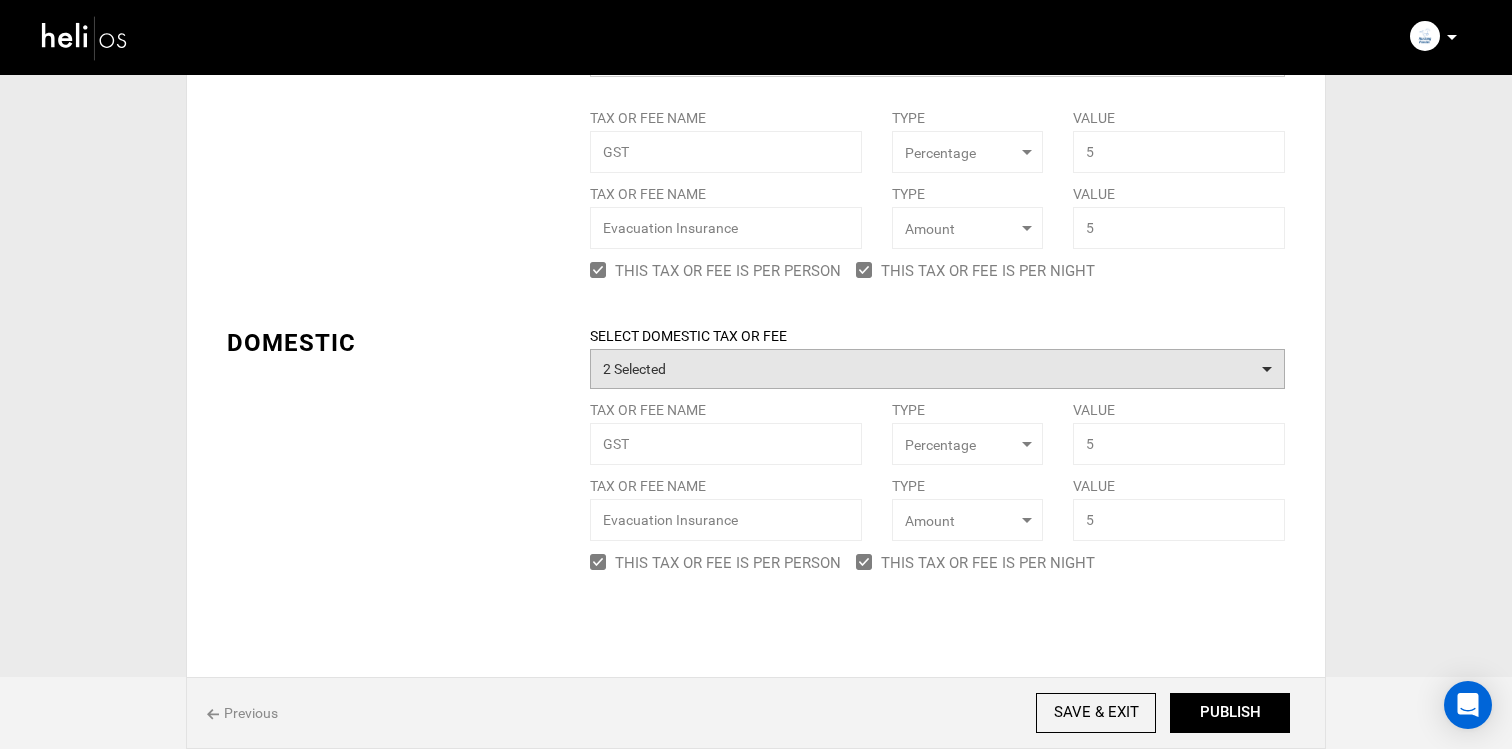 click on "2 Selected" at bounding box center (937, 369) 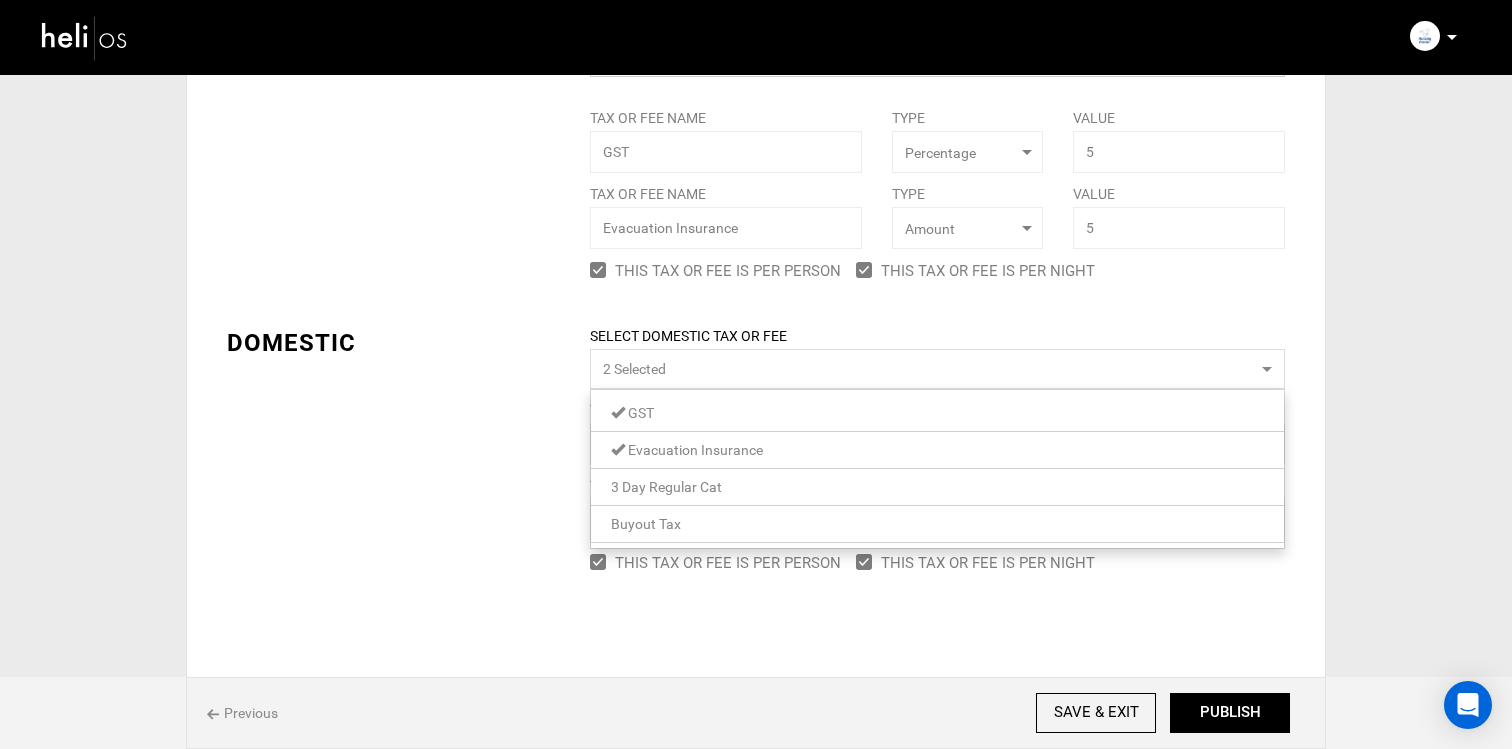 click on "Buyout Tax" at bounding box center [937, 524] 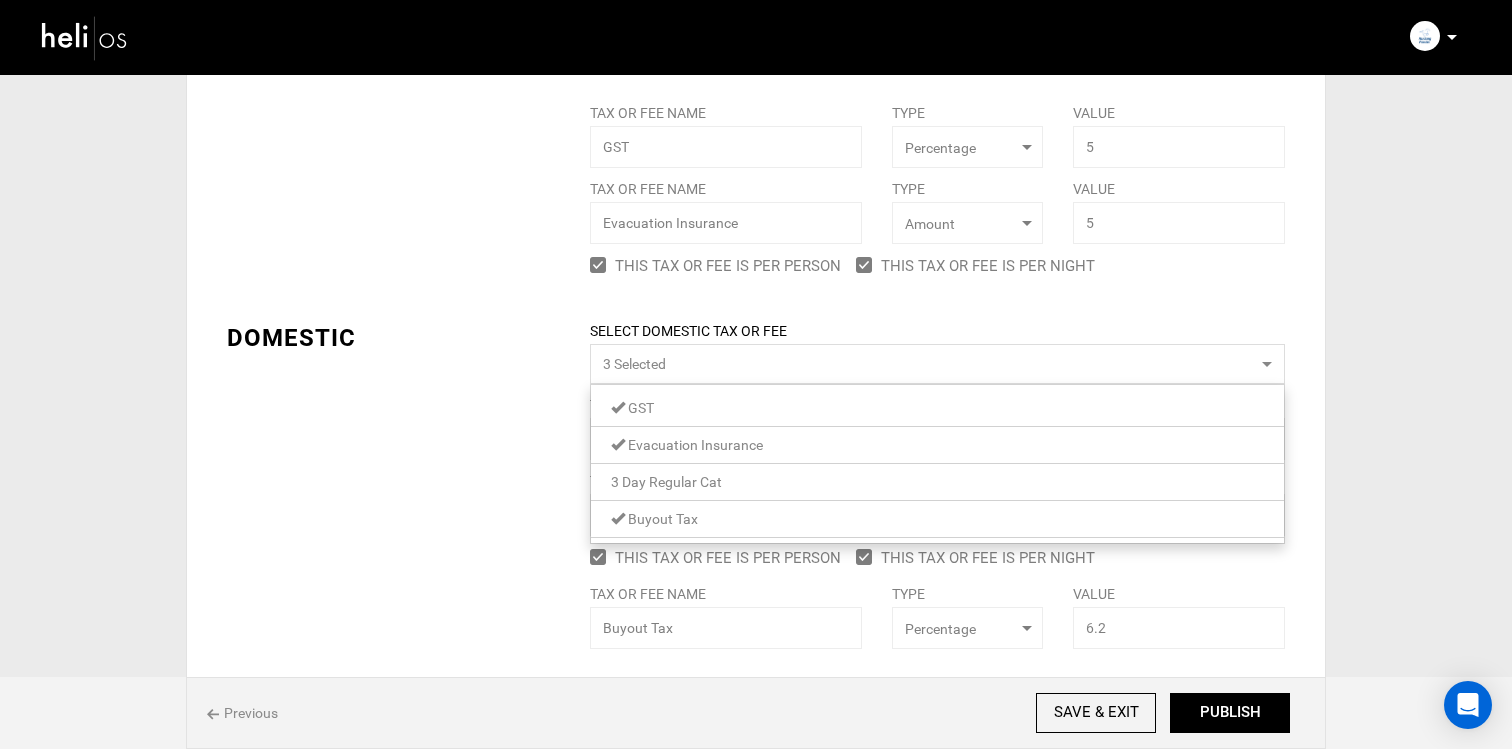 click on "GST" at bounding box center [937, 408] 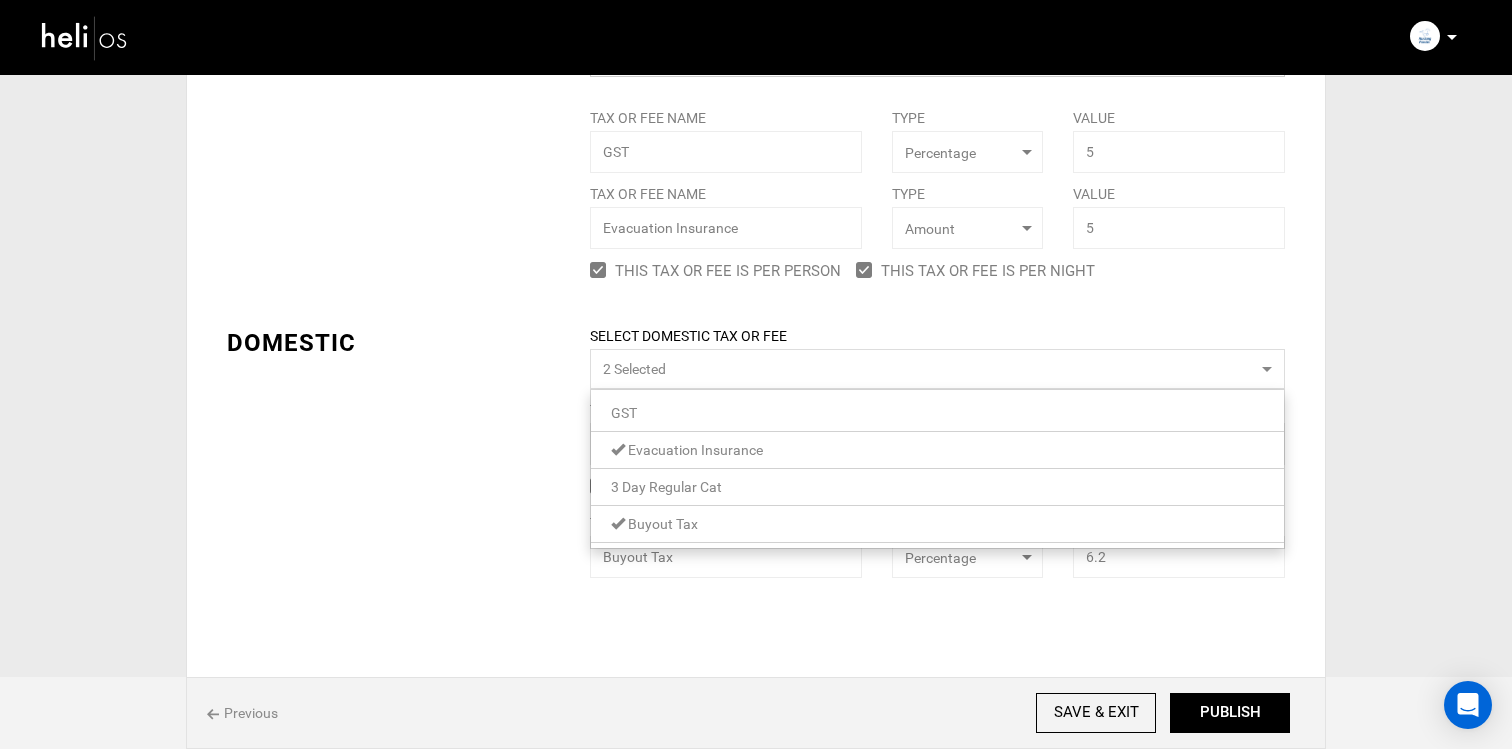 click on "TAX POLICY
COUNTRY
Select Country   Canada
Please select a country.
INTERNATIONAL
SELECT INTERNATIONAL TAX OR FEE
2 Selected
Tax or Fee Name
GST
Type
Select Type   Percentage
Value
5
Tax or Fee Name" at bounding box center (756, 237) 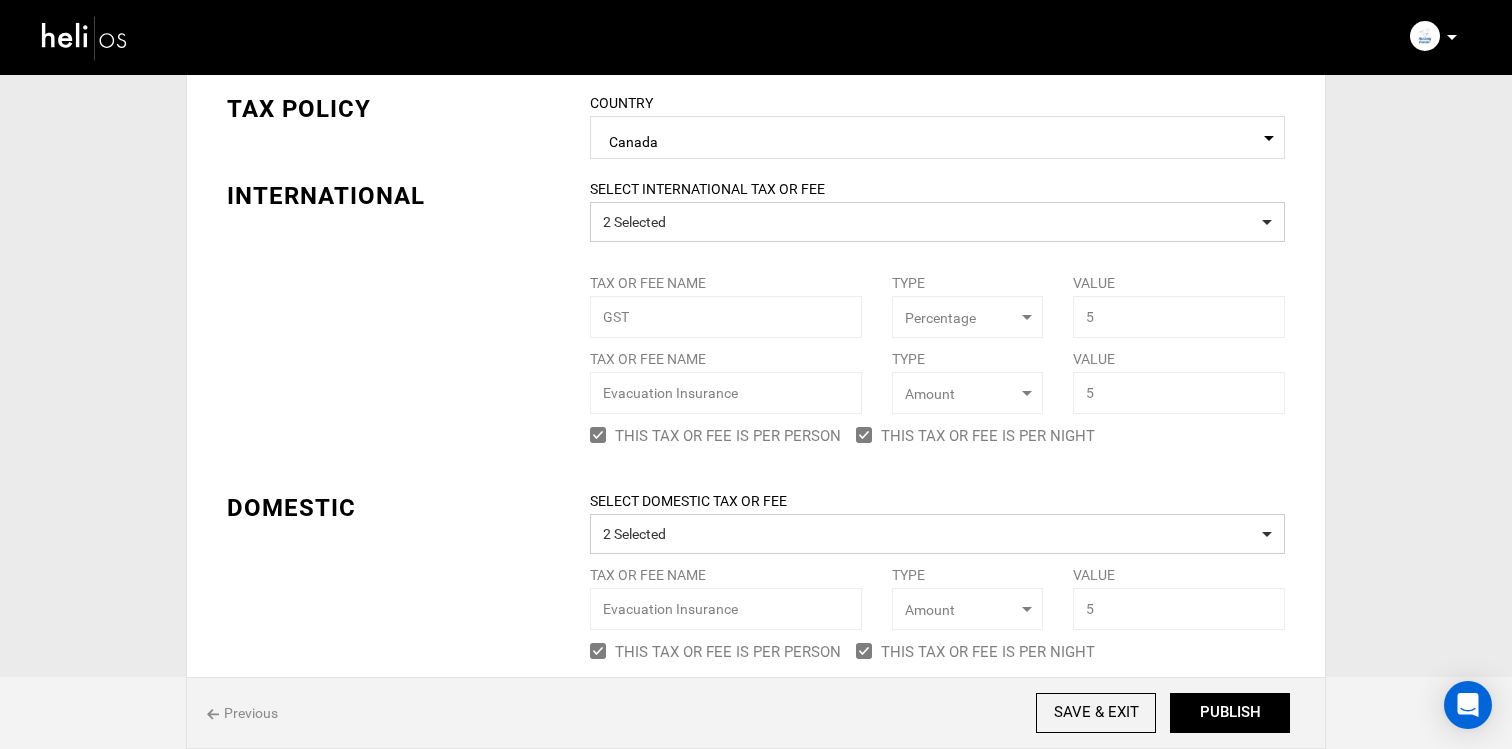 scroll, scrollTop: 123, scrollLeft: 0, axis: vertical 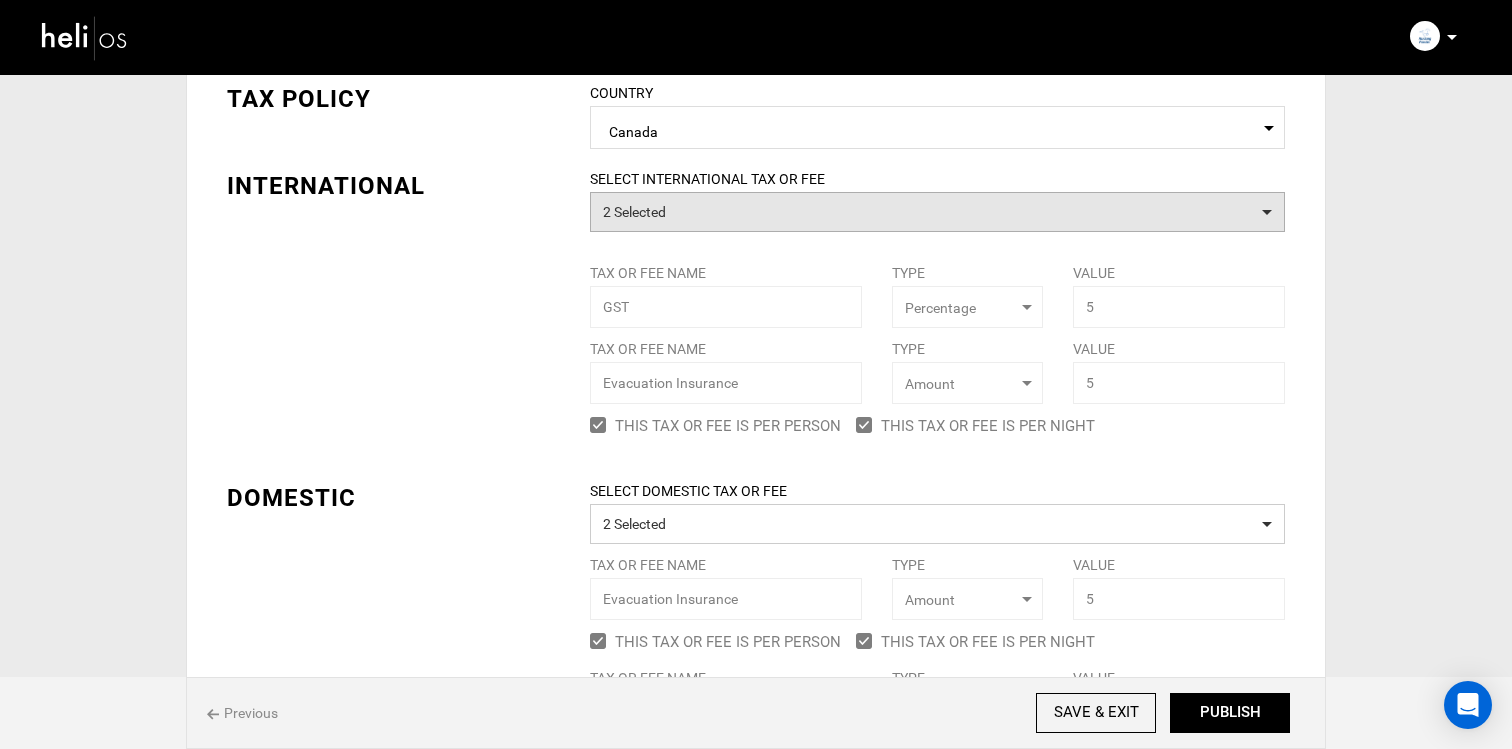 click on "2 Selected" at bounding box center (937, 212) 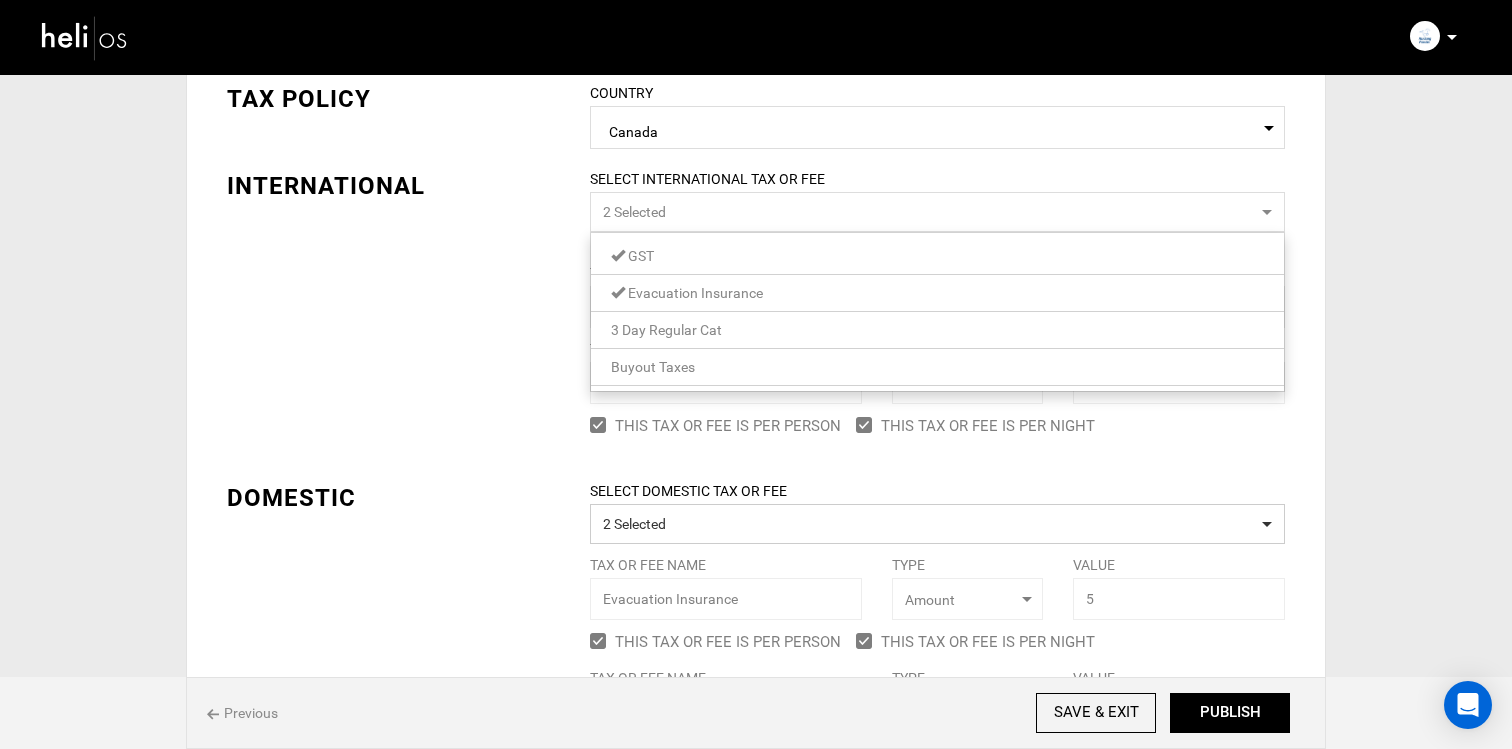 click on "Buyout Taxes" at bounding box center [653, 367] 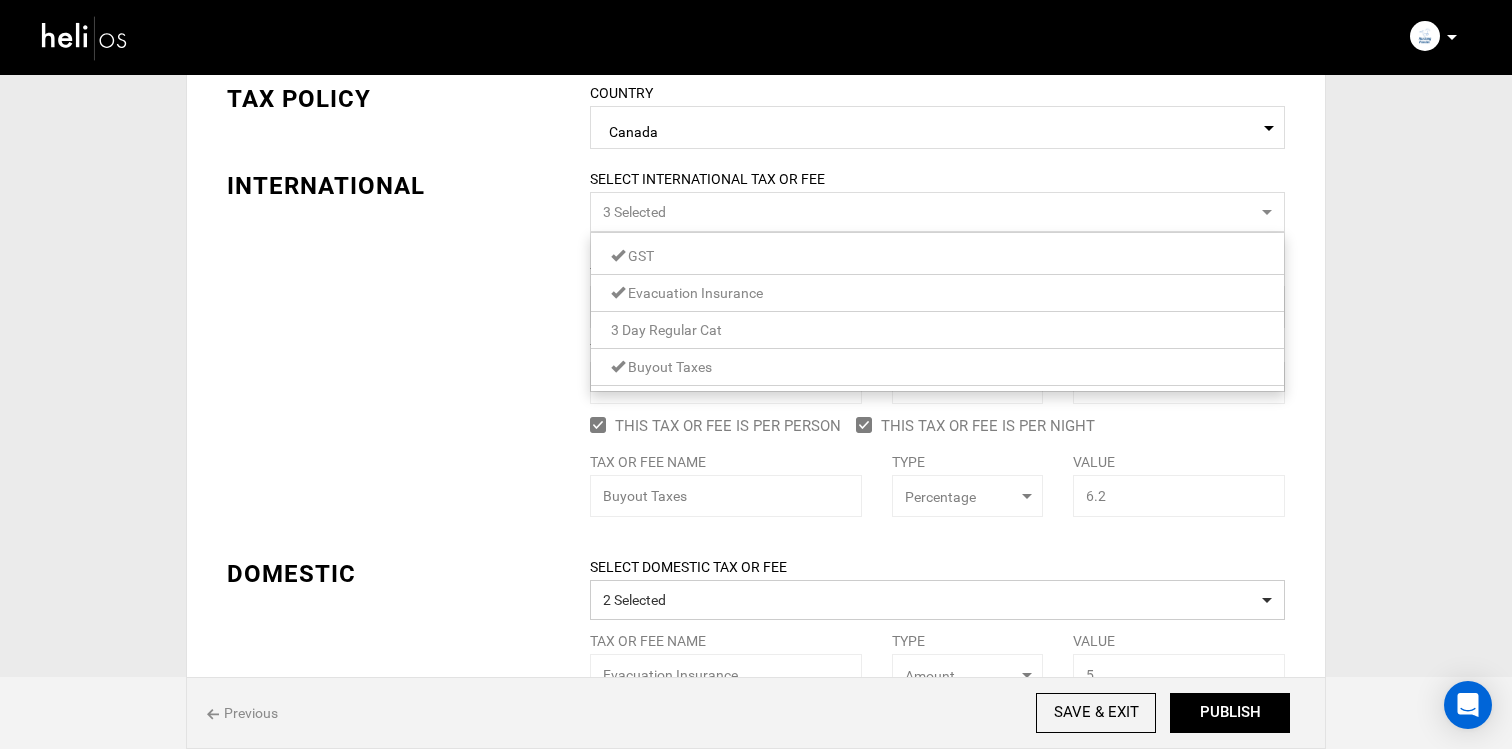 click on "GST" at bounding box center [937, 256] 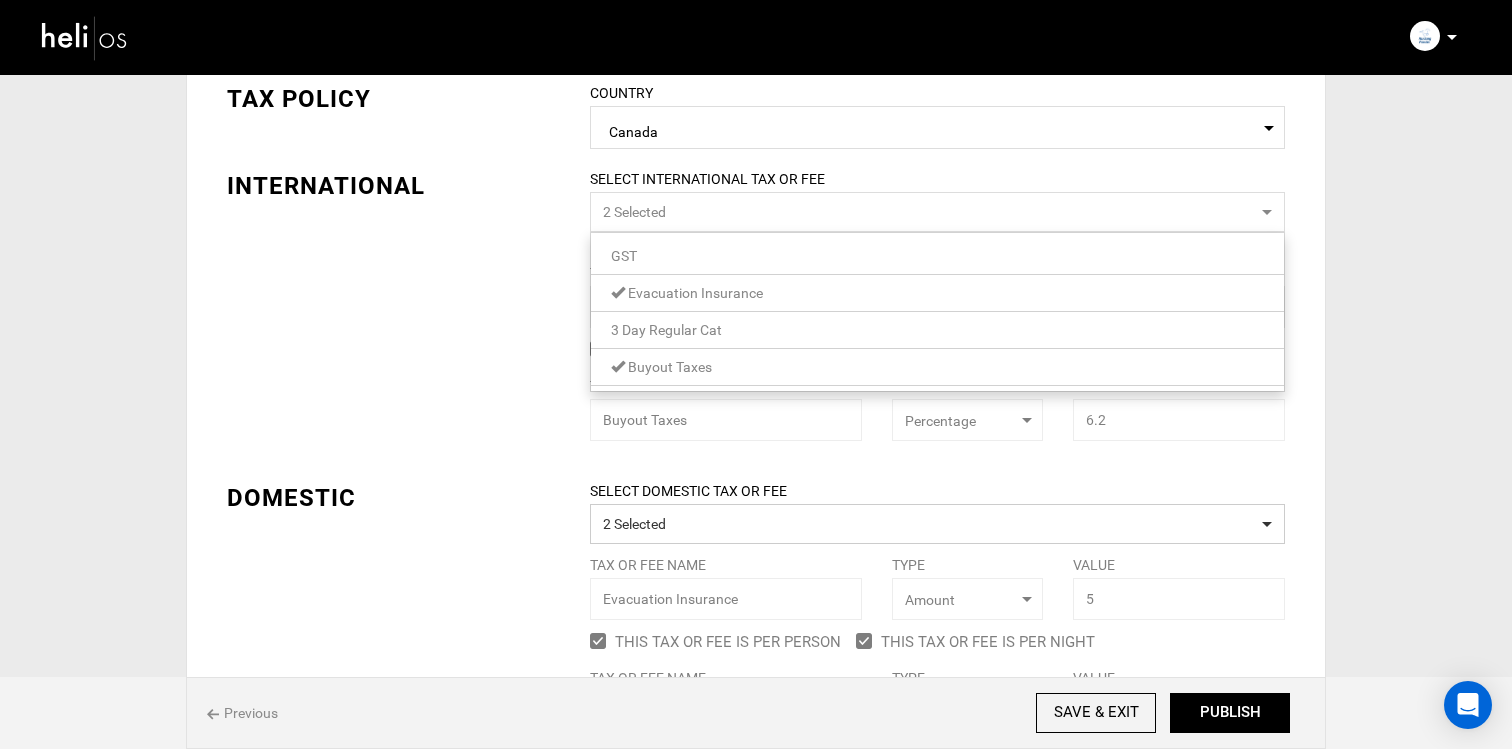 click on "TAX POLICY
COUNTRY
Select Country   Canada
Please select a country.
INTERNATIONAL
SELECT INTERNATIONAL TAX OR FEE
2 Selected      GST     Evacuation Insurance     3 Day Regular Cat     Buyout Taxes 2 / 0 checked
Tax or Fee Name
Evacuation Insurance
Type
Select Type   Amount
Value
5 Tax or Fee Name Type" at bounding box center (756, 392) 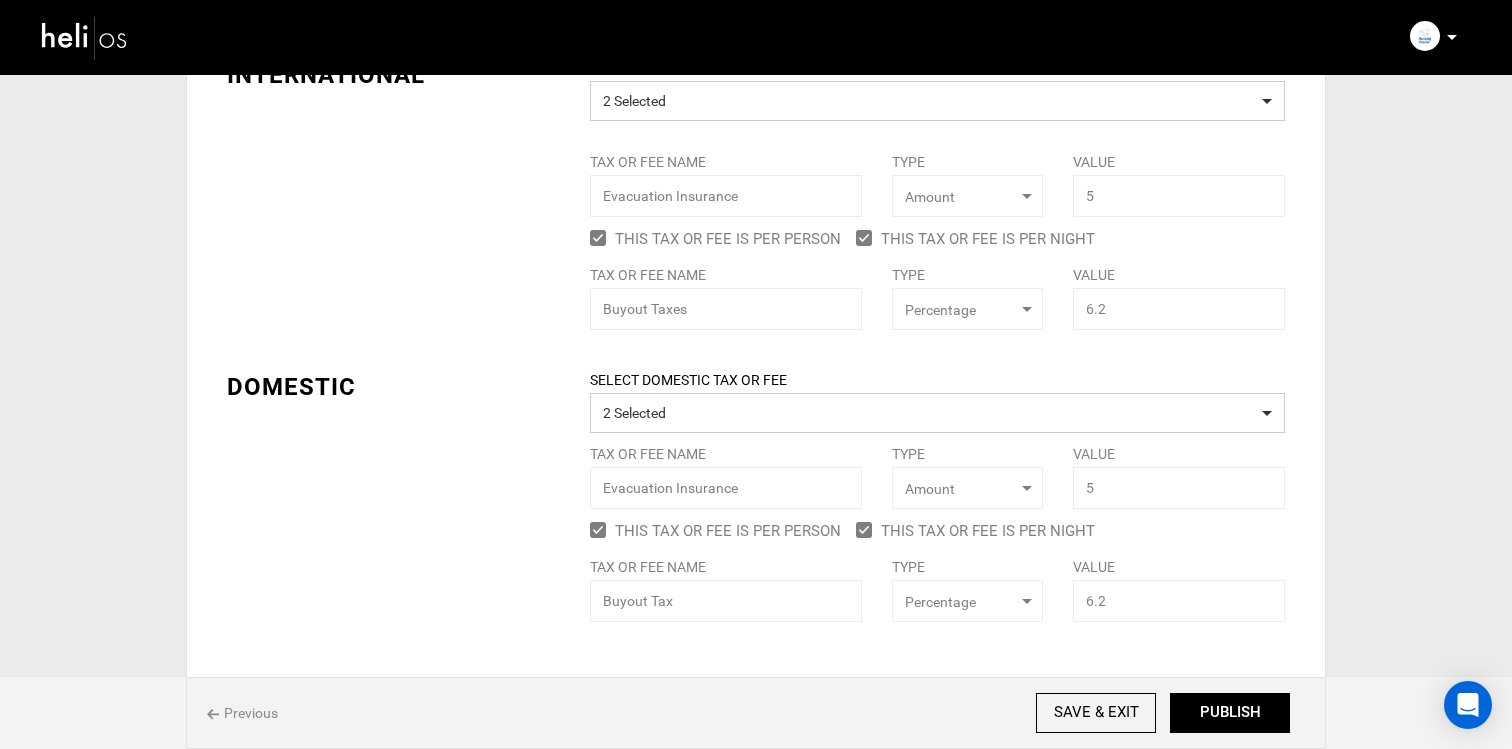 scroll, scrollTop: 283, scrollLeft: 0, axis: vertical 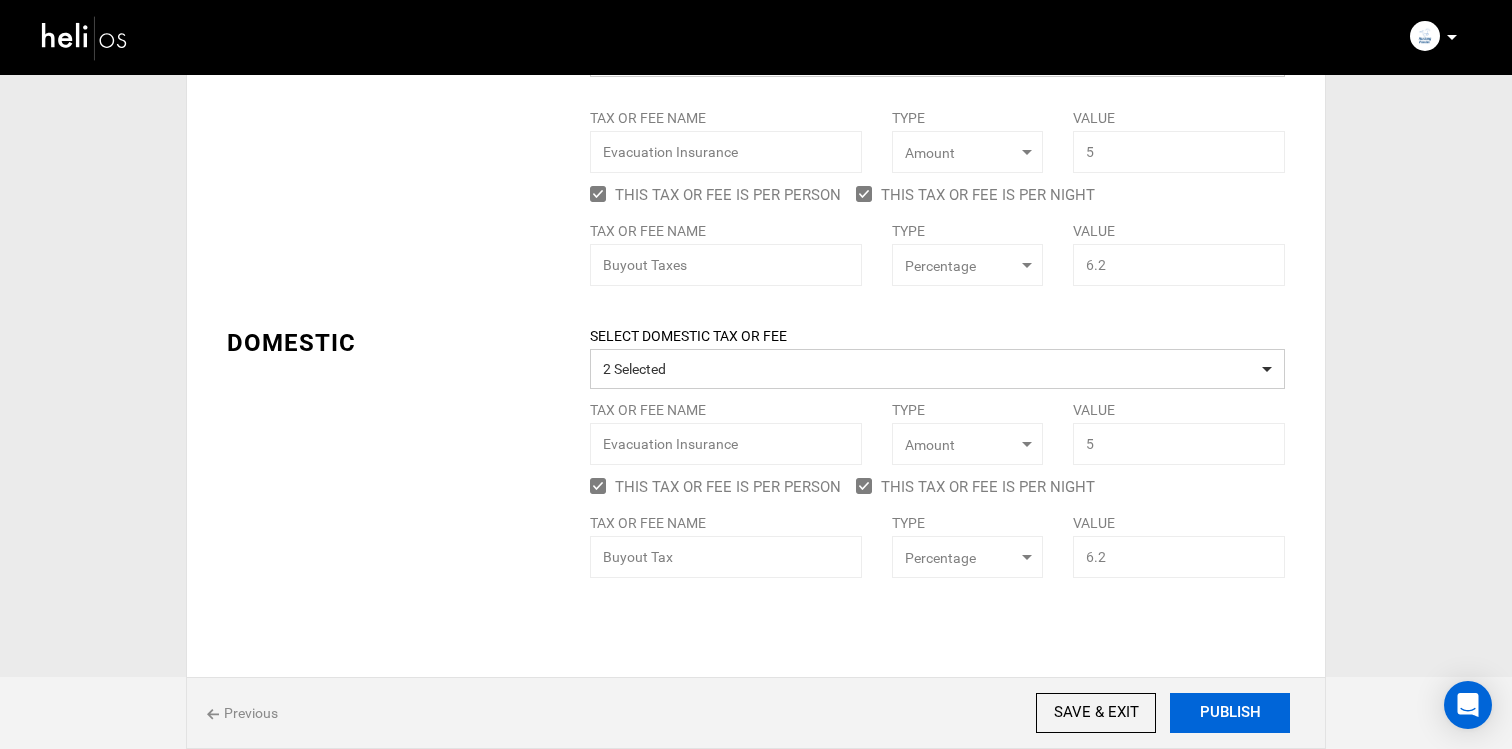 click on "PUBLISH" at bounding box center [1230, 713] 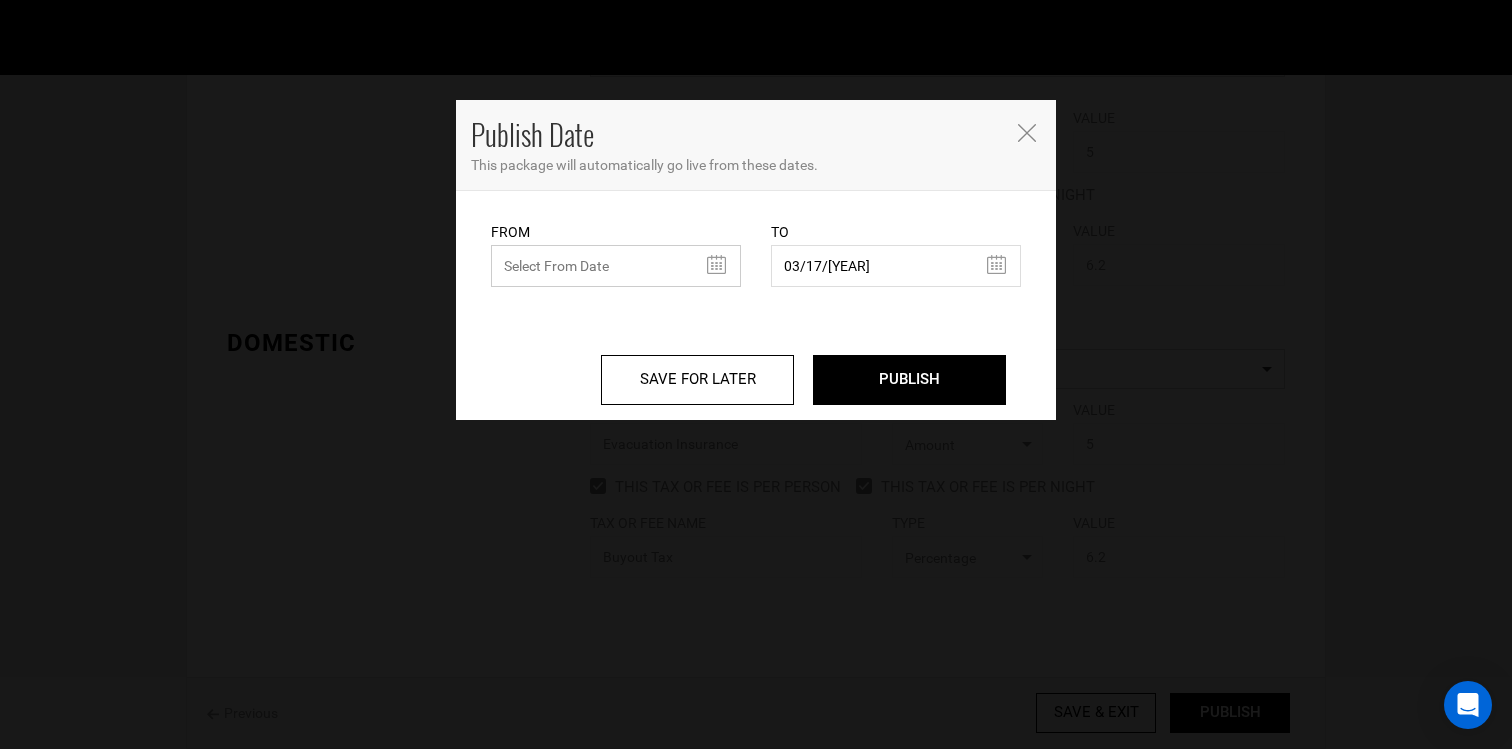 click at bounding box center (616, 266) 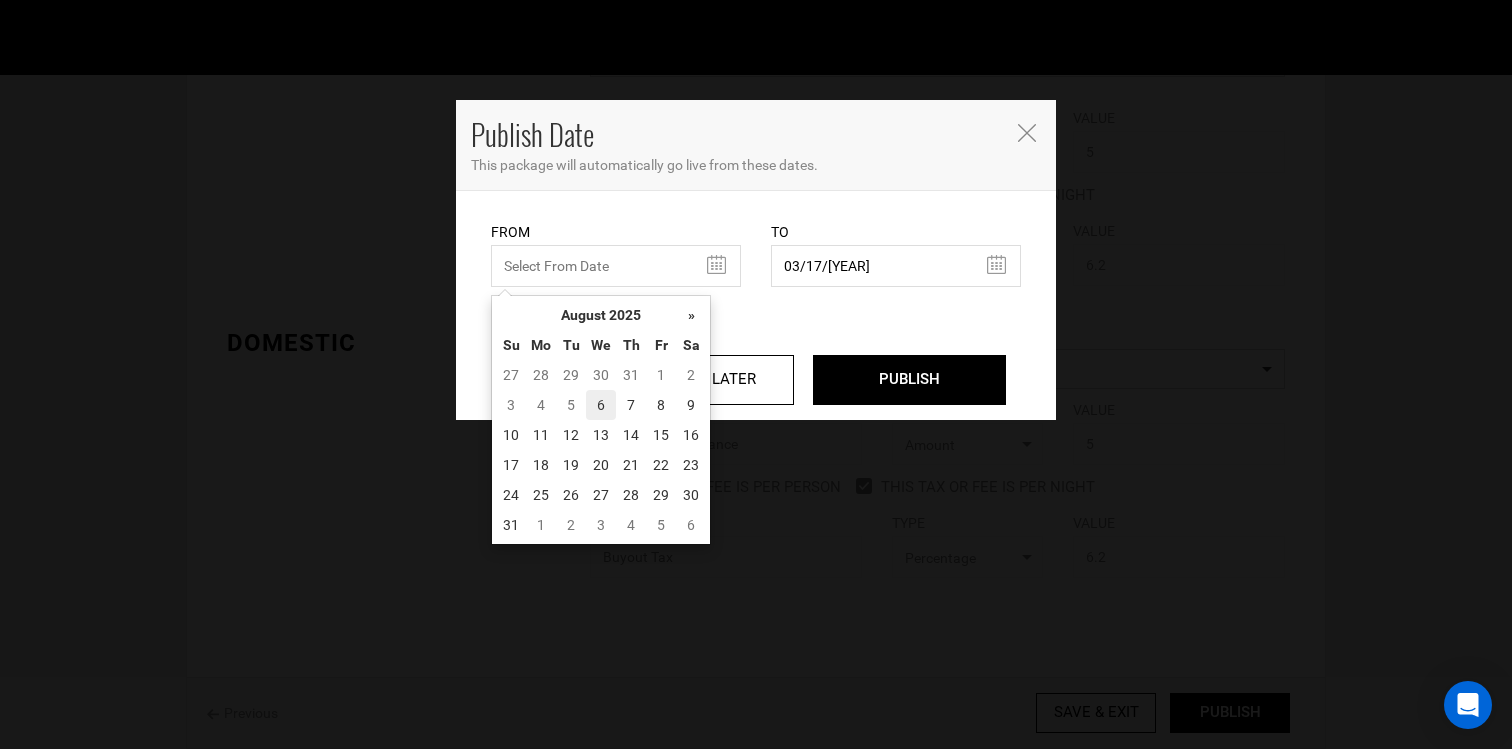 click on "6" at bounding box center [601, 405] 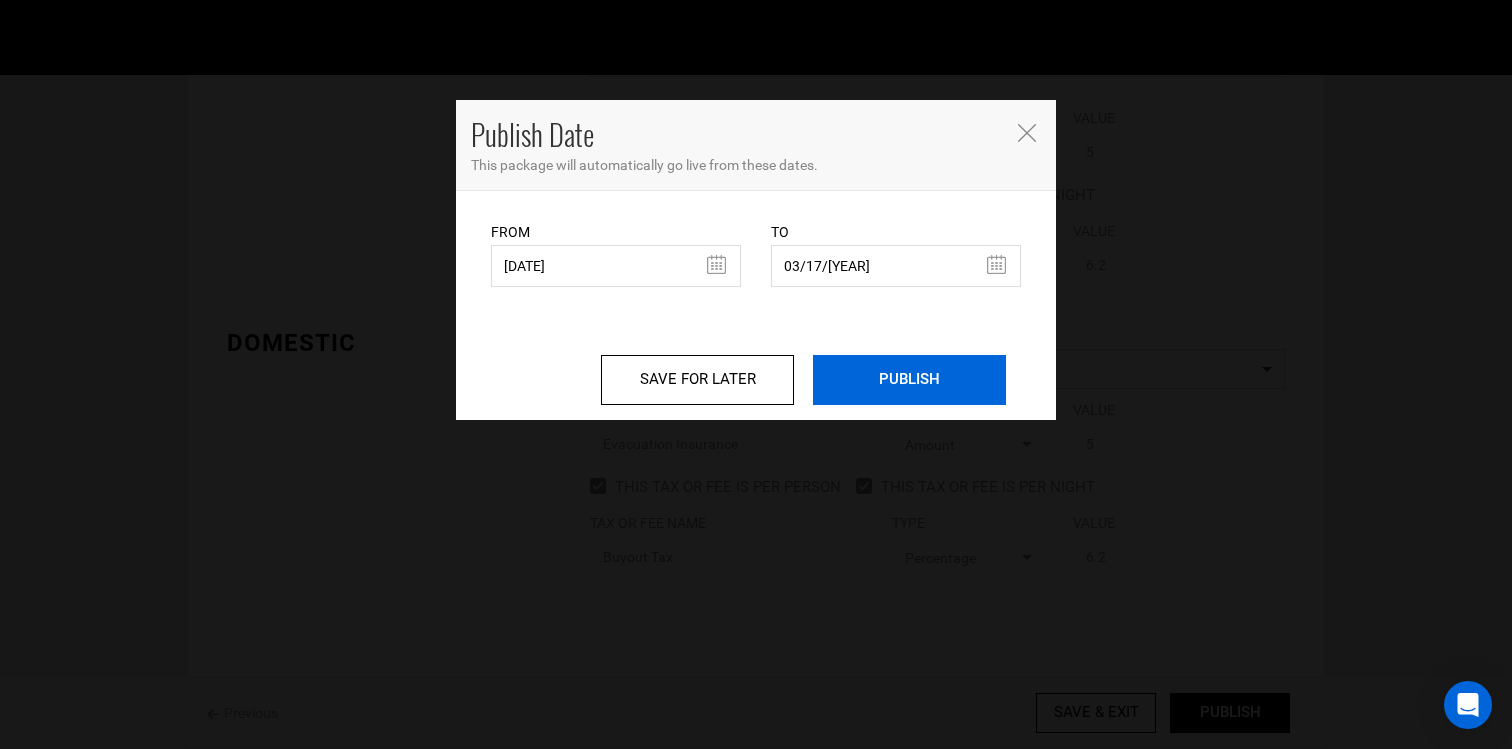 click on "PUBLISH" at bounding box center (909, 380) 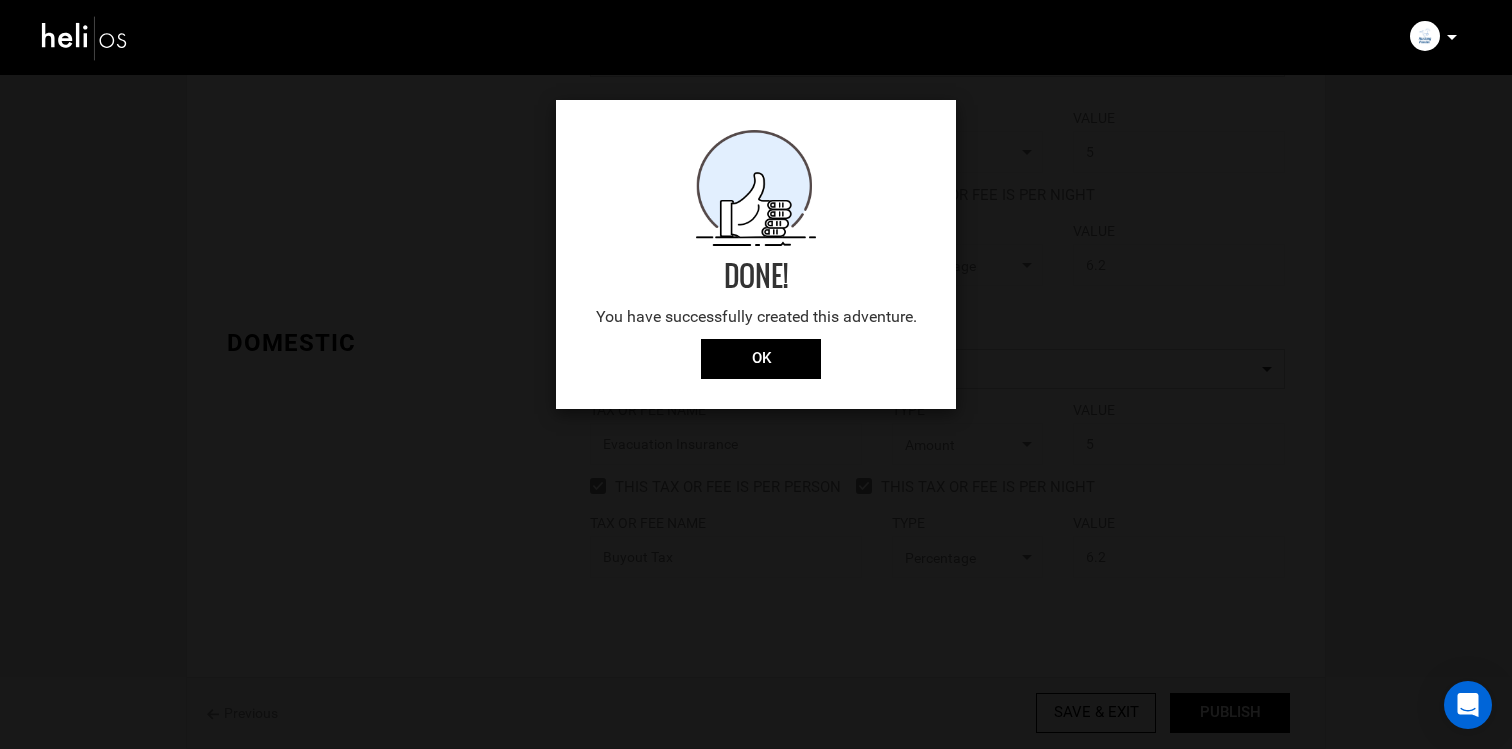 click on "Done!
You have successfully created this adventure.
OK" at bounding box center [756, 254] 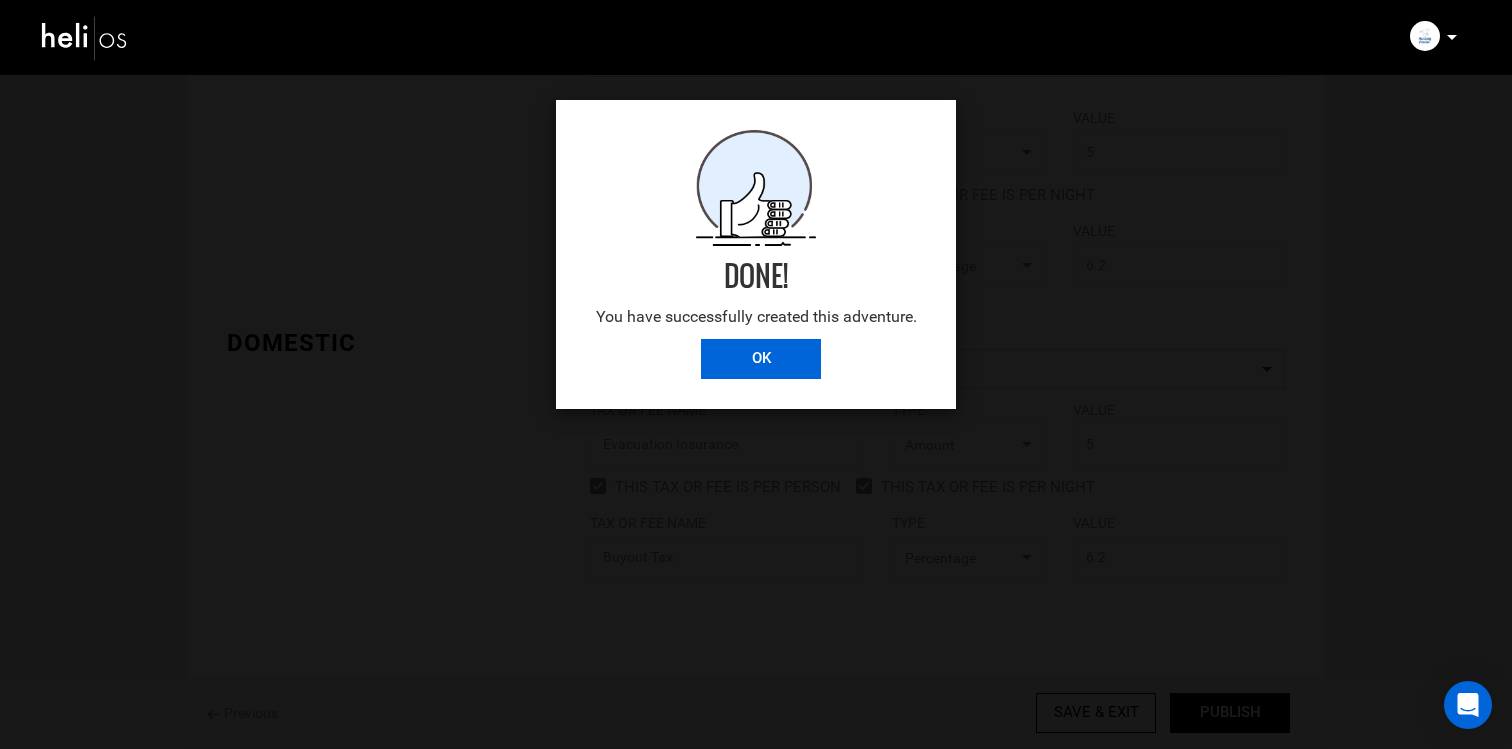 click on "OK" at bounding box center (761, 359) 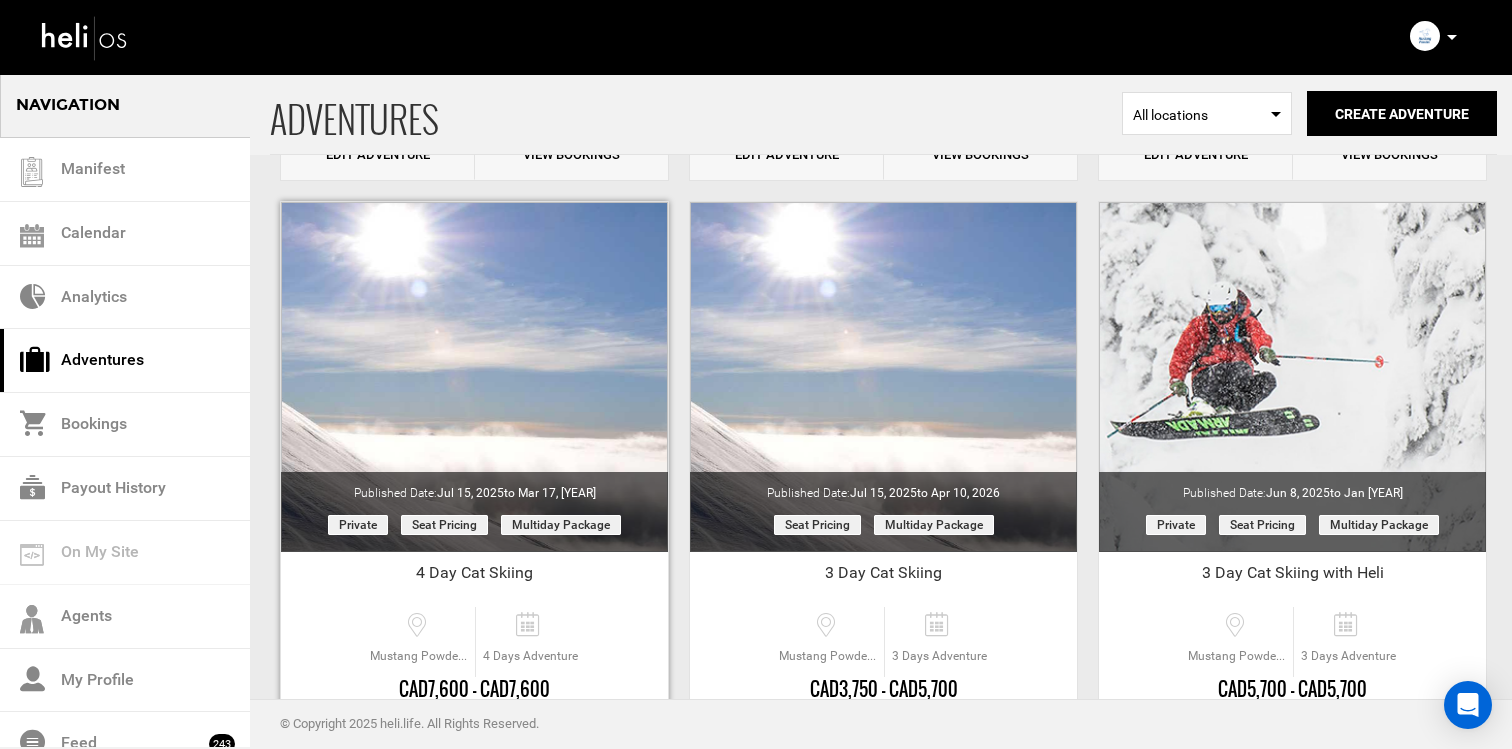 scroll, scrollTop: 721, scrollLeft: 0, axis: vertical 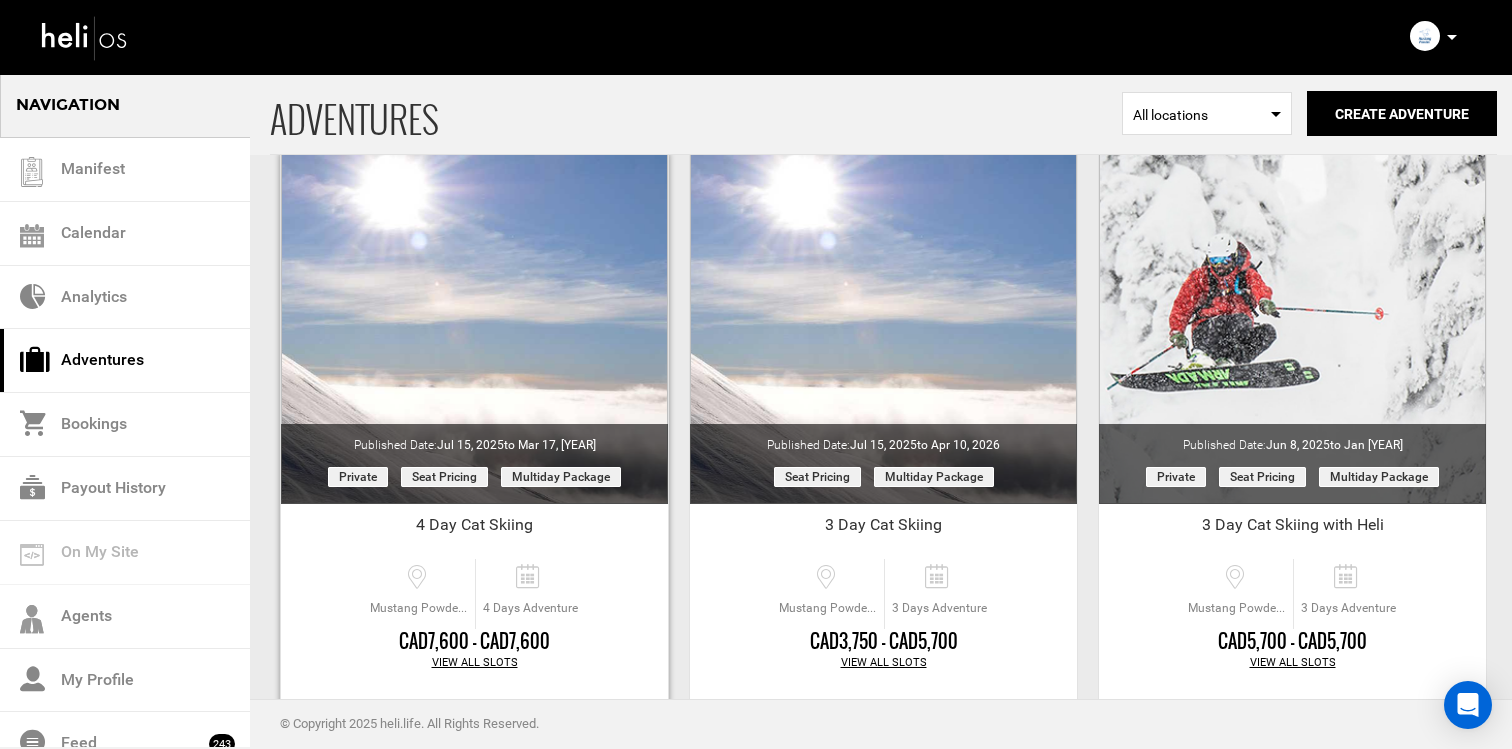 click on "View All Slots" at bounding box center [474, 663] 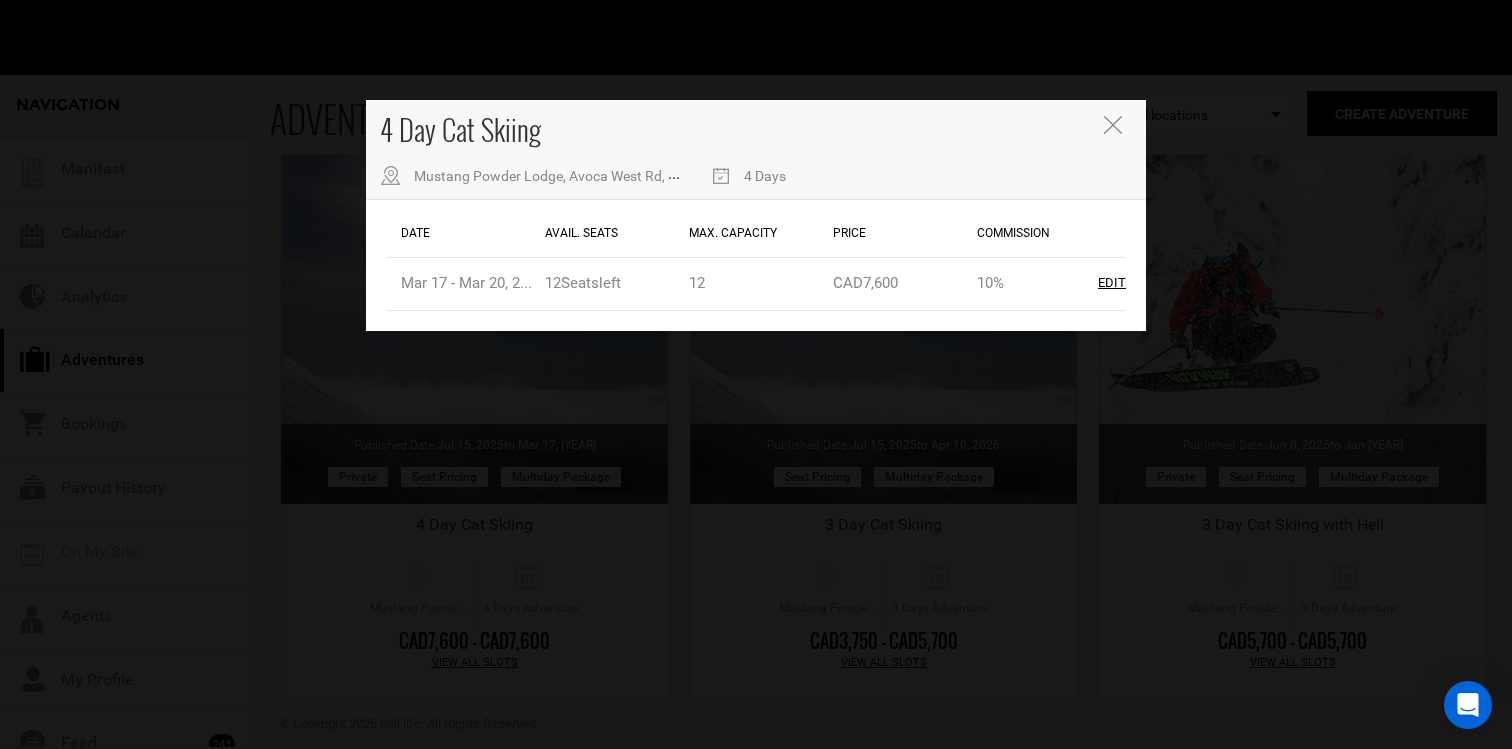 click on "Date
Avail. Seats
Max. Capacity
Price
Commission
All Slots
Date
Mar 17 - Mar 20, 2026
Avail. Seats
12  Seat s  left
Max. Capacity  12
Price CAD7,600
Commission 10%
Edit" at bounding box center (756, 265) 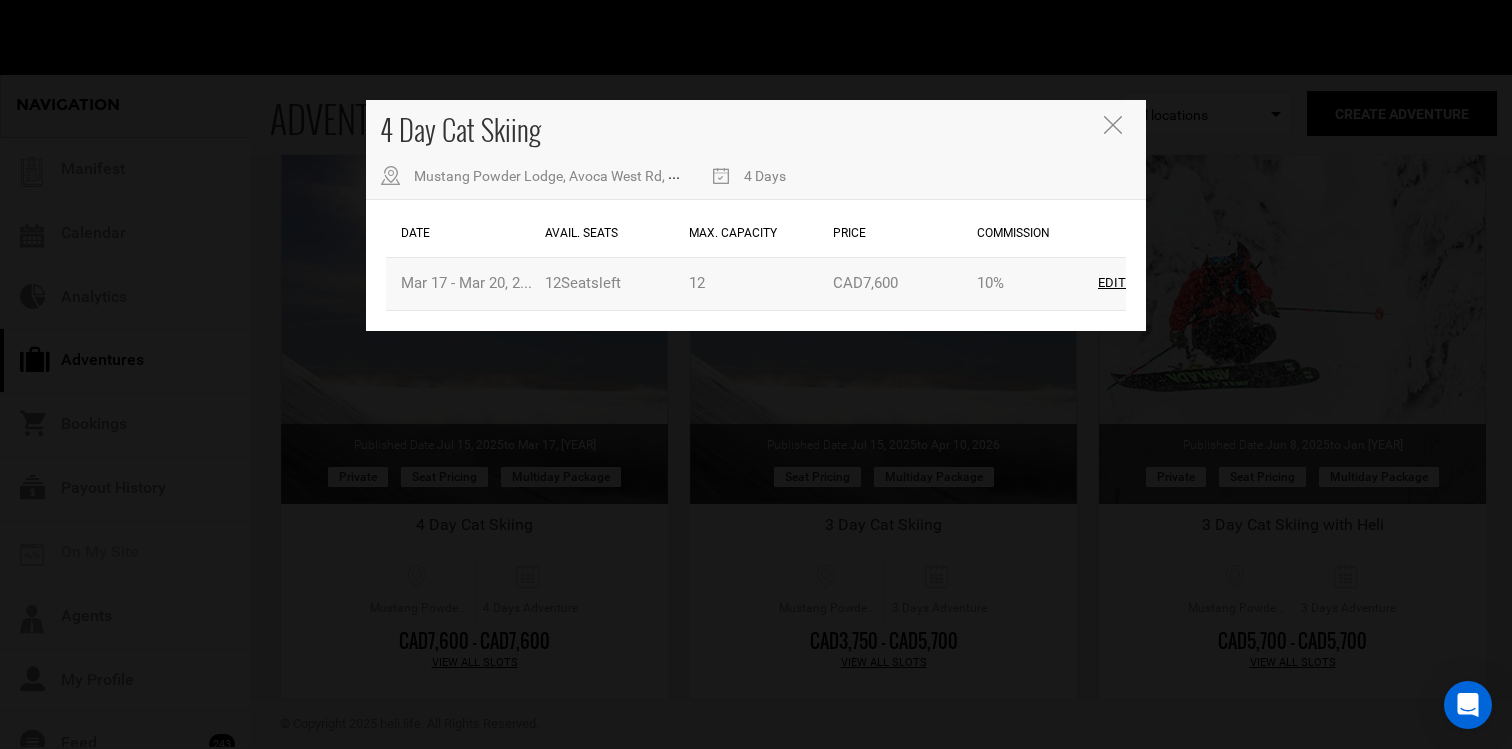 click on "Edit" at bounding box center (1112, 283) 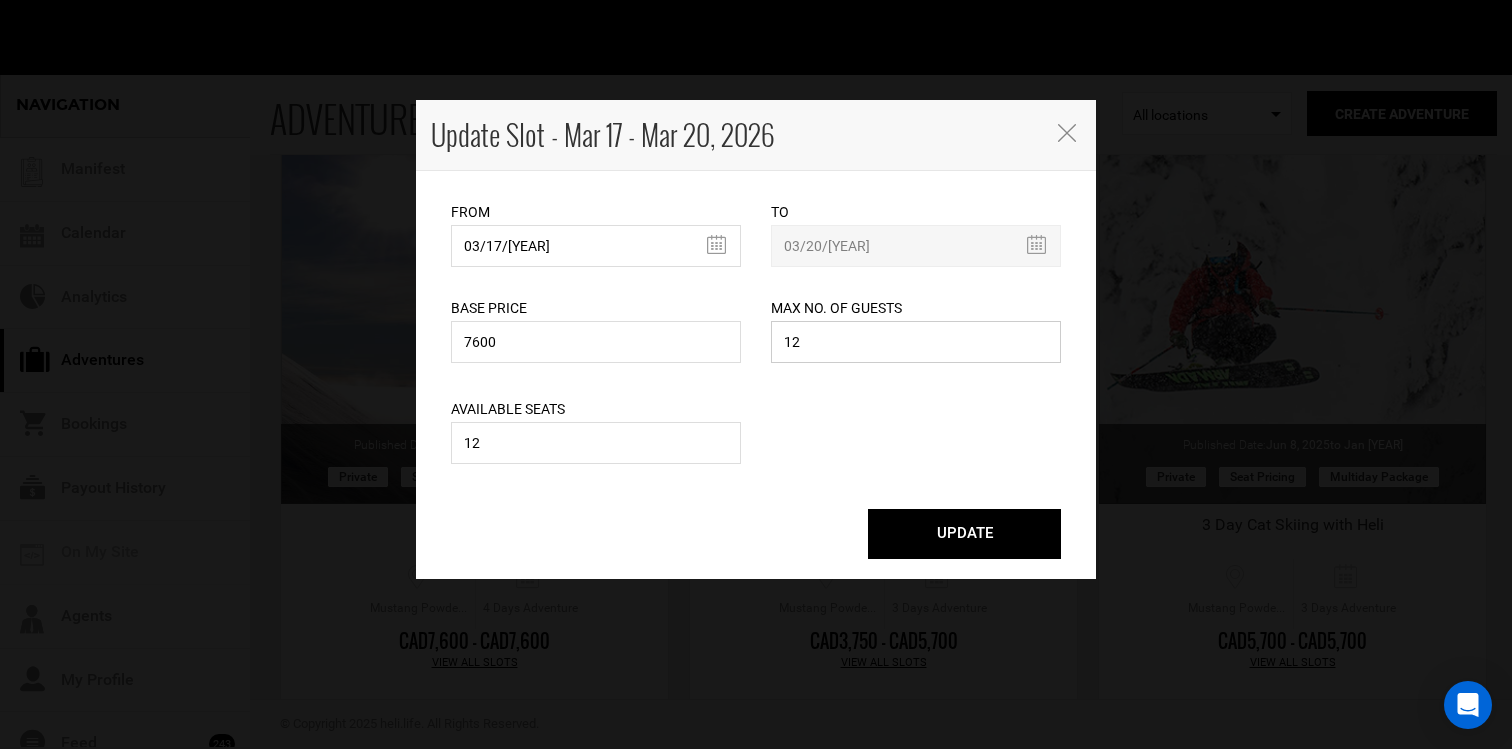 click on "12" at bounding box center (916, 342) 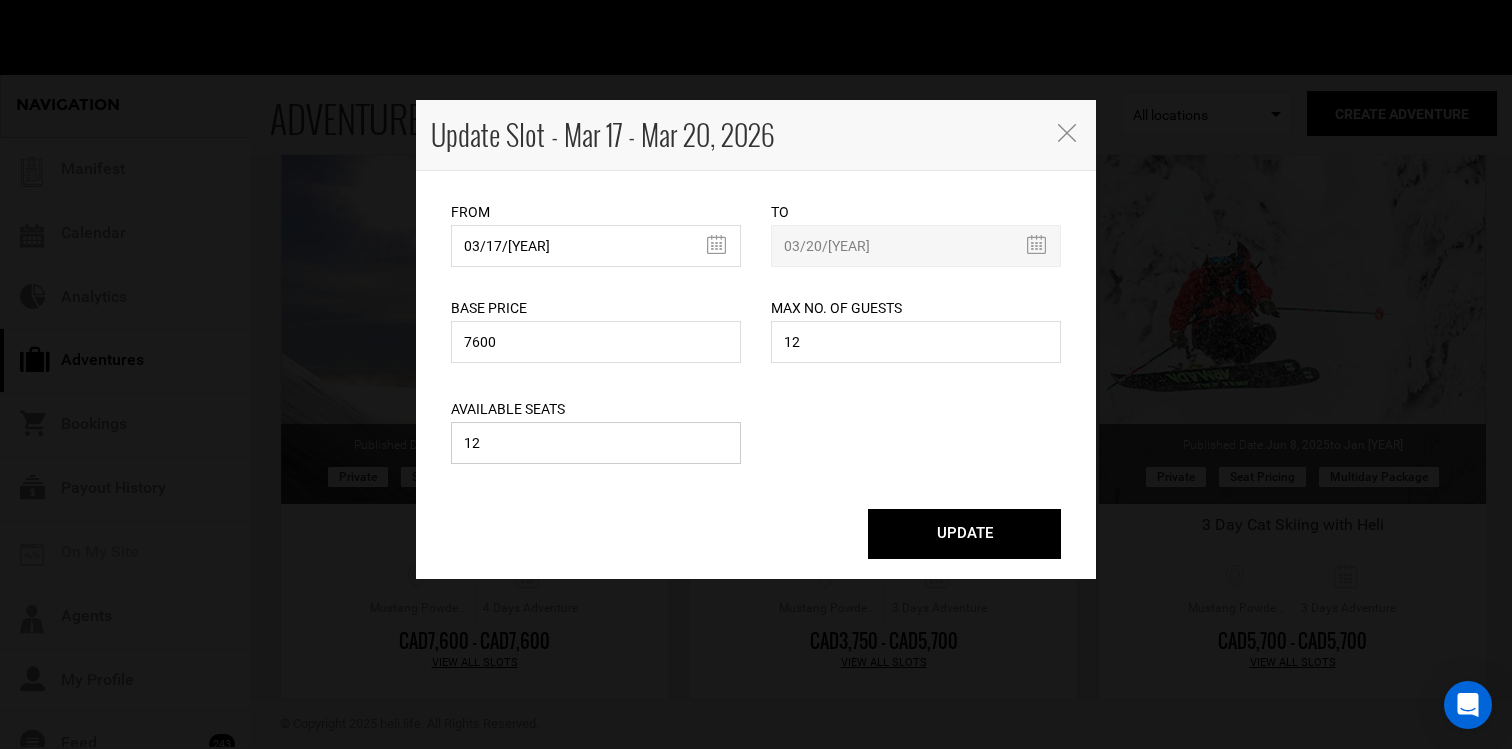 click on "12" at bounding box center [596, 443] 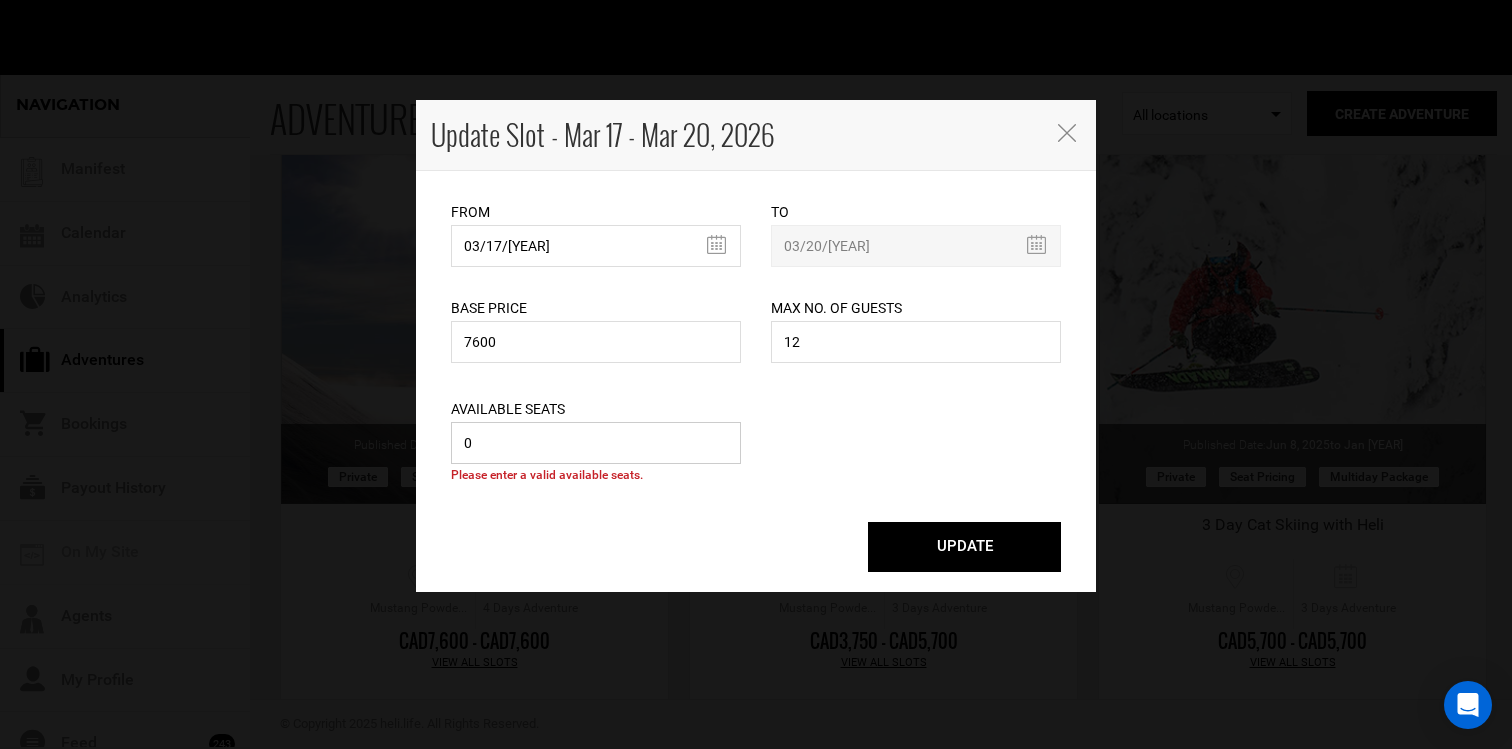 type on "0" 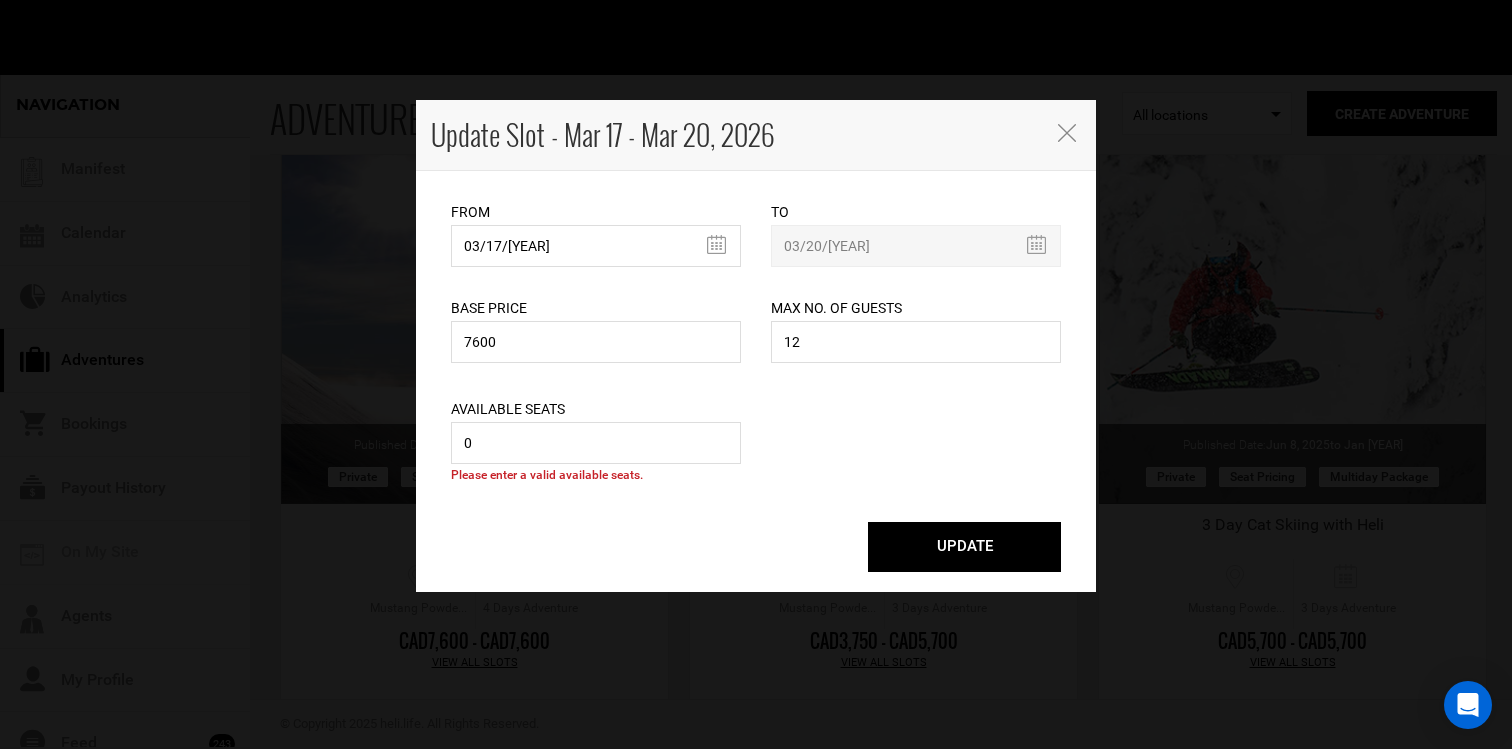 click on "UPDATE" at bounding box center (964, 547) 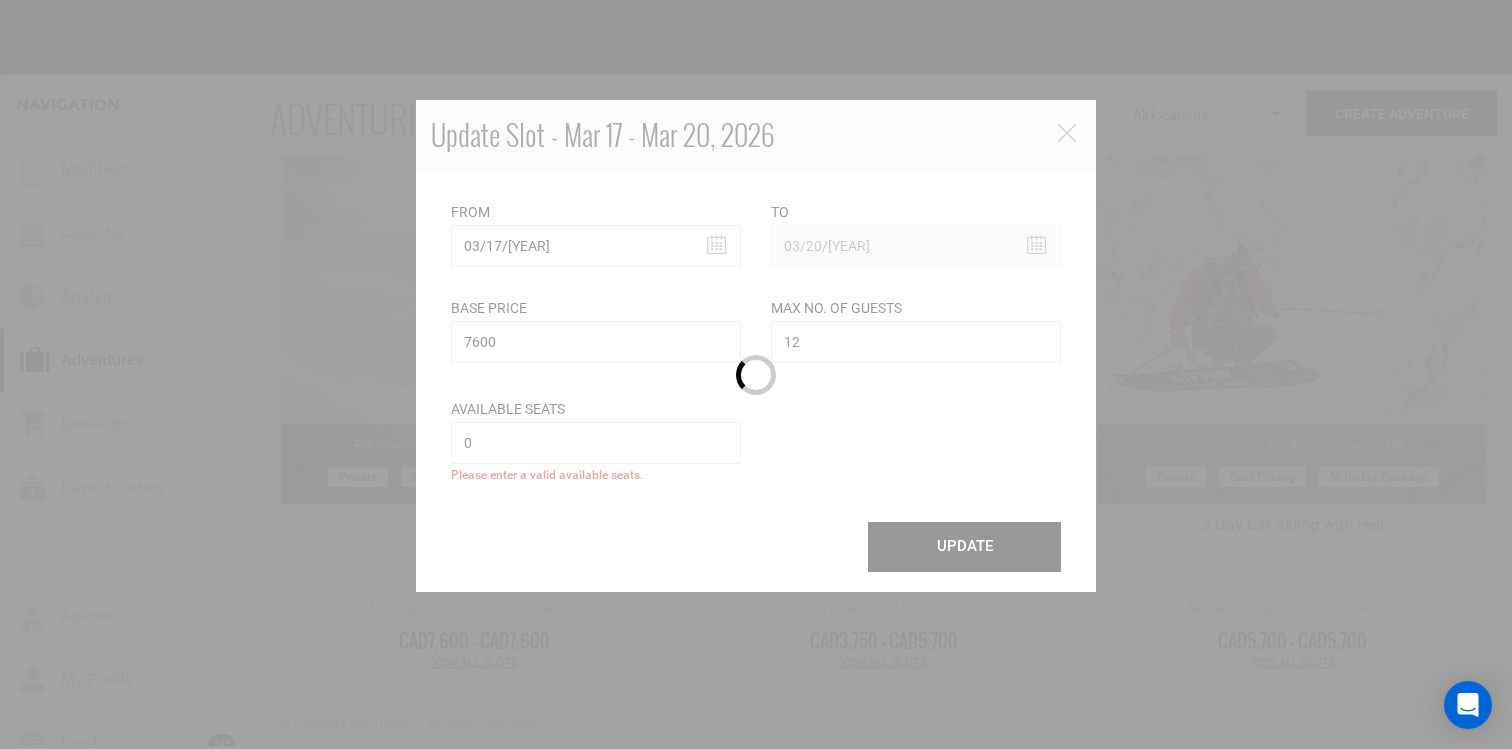 type 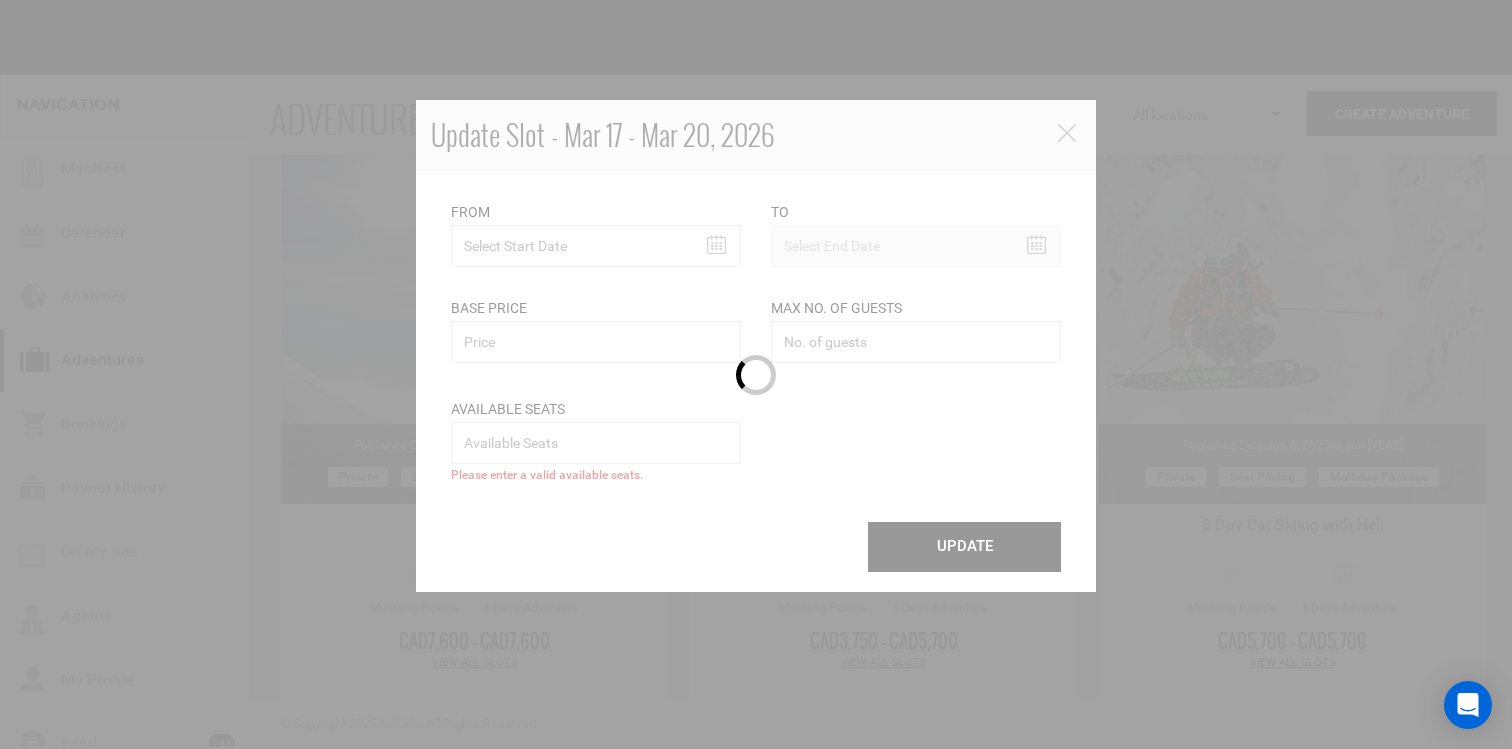 scroll, scrollTop: 0, scrollLeft: 0, axis: both 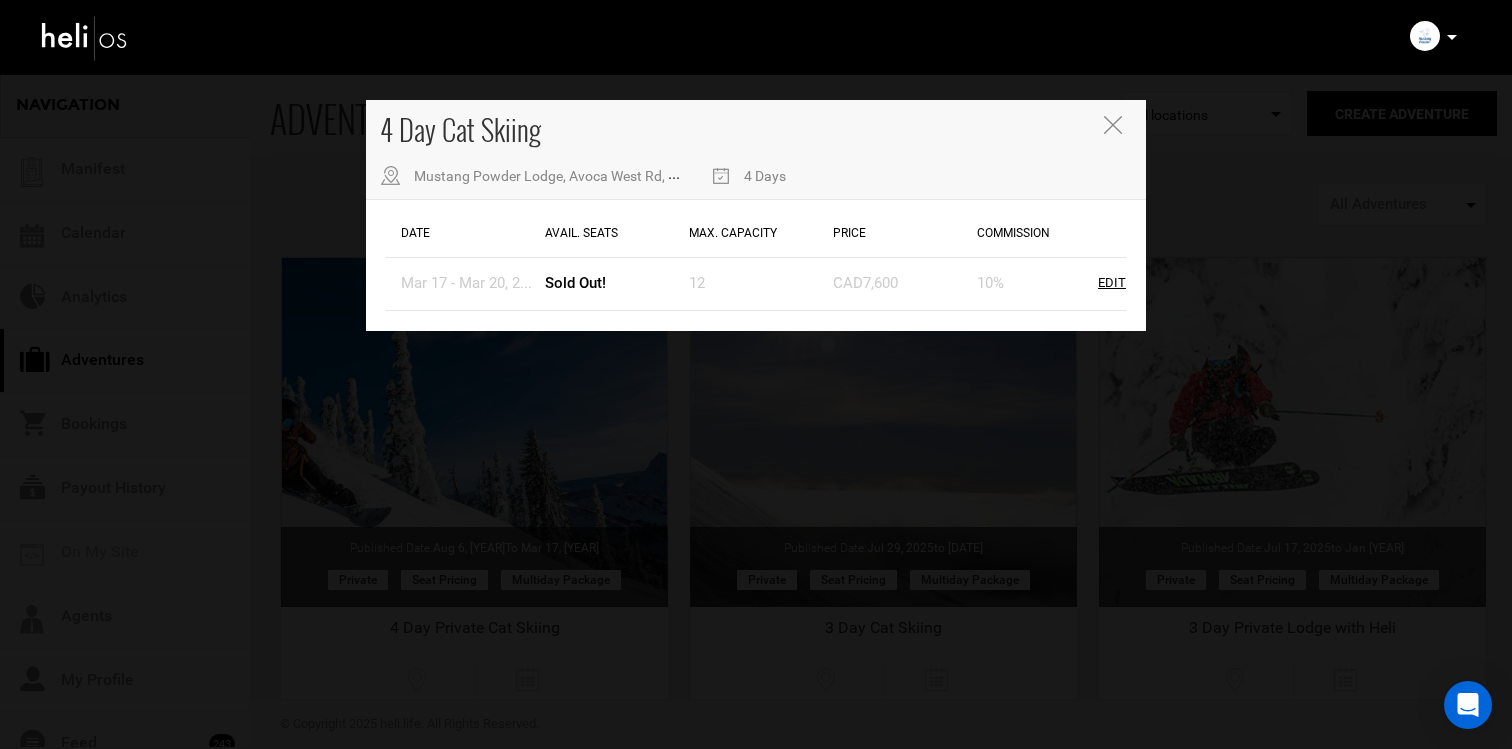 click on "4 Day Cat Skiing
Mustang Powder Lodge, Avoca West Rd, Malakwa, BC, Canada
4 Days" at bounding box center (756, 150) 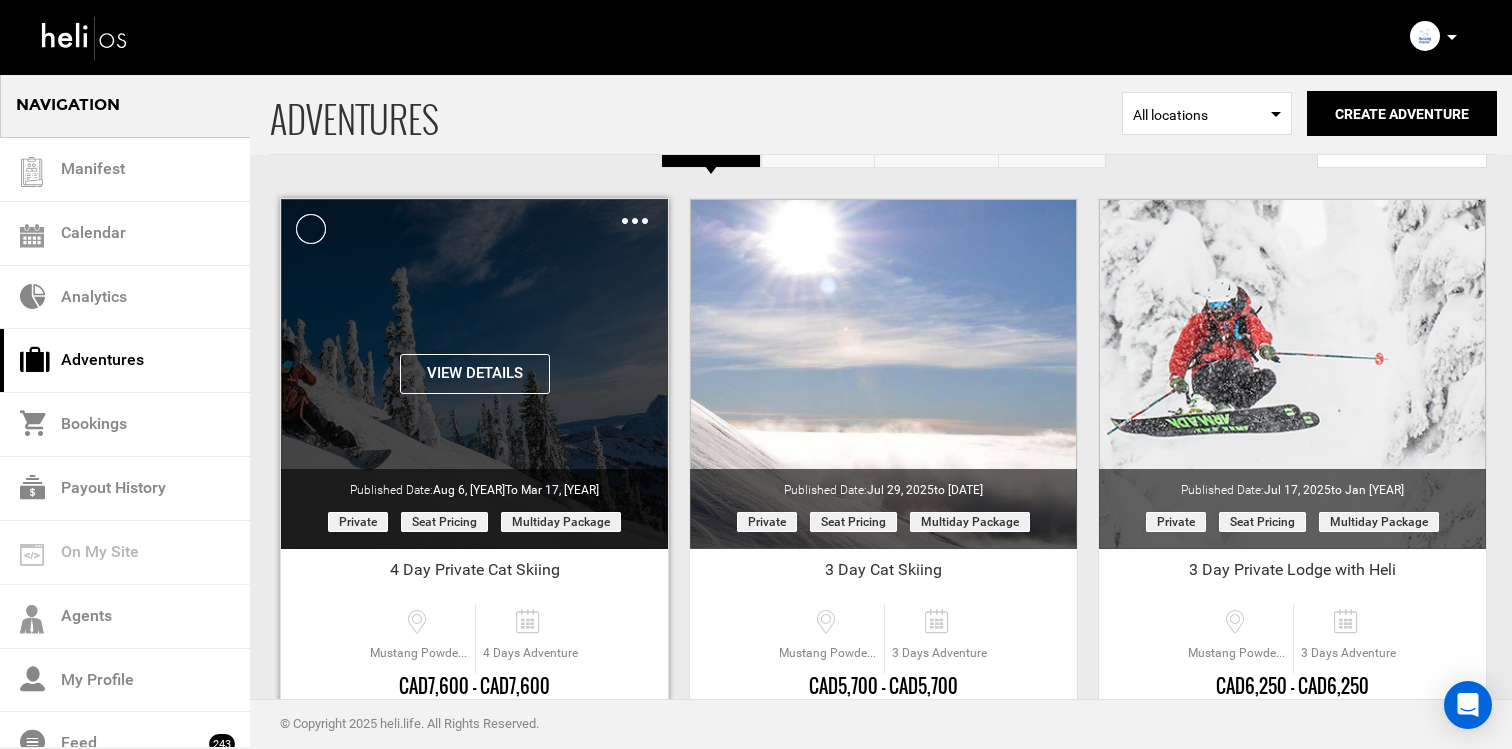 scroll, scrollTop: 25, scrollLeft: 0, axis: vertical 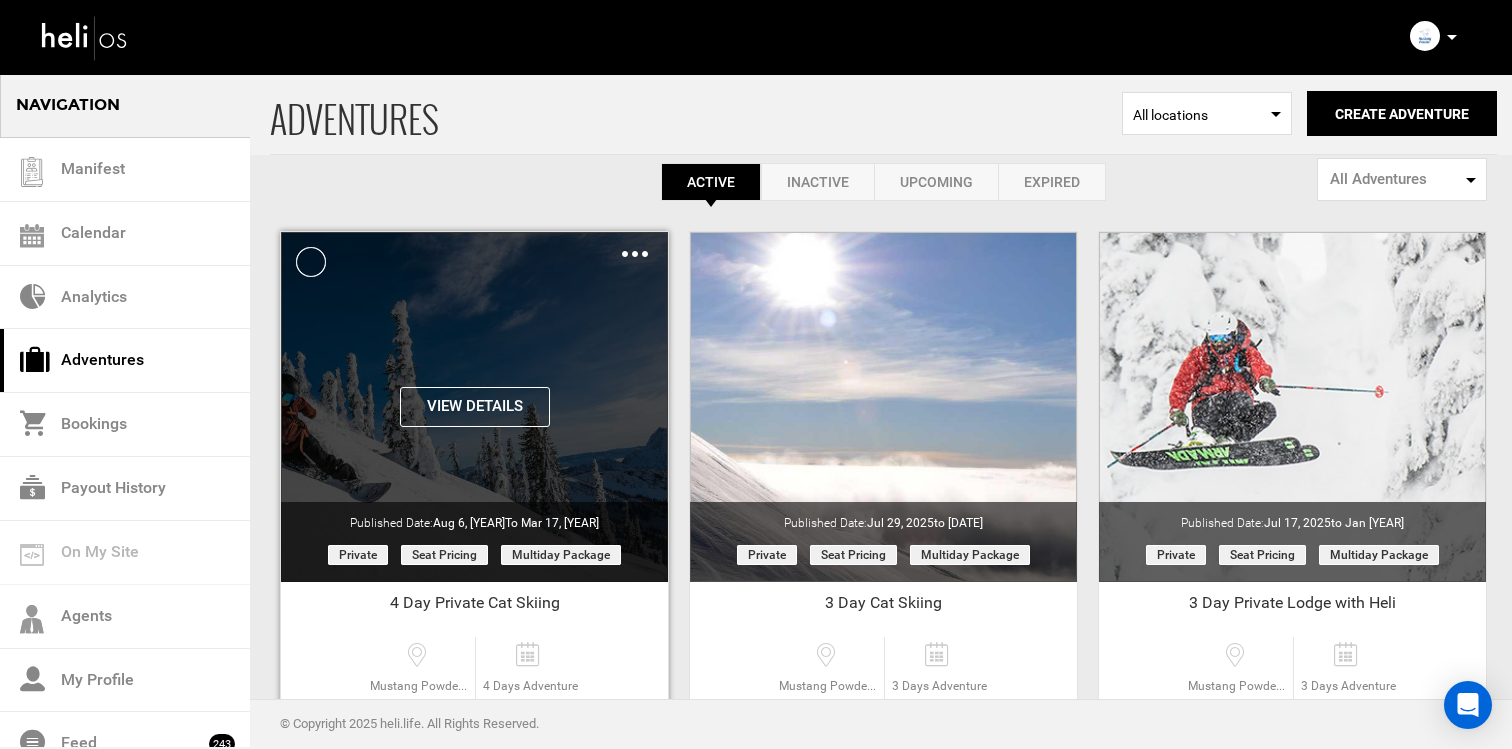 click at bounding box center [635, 254] 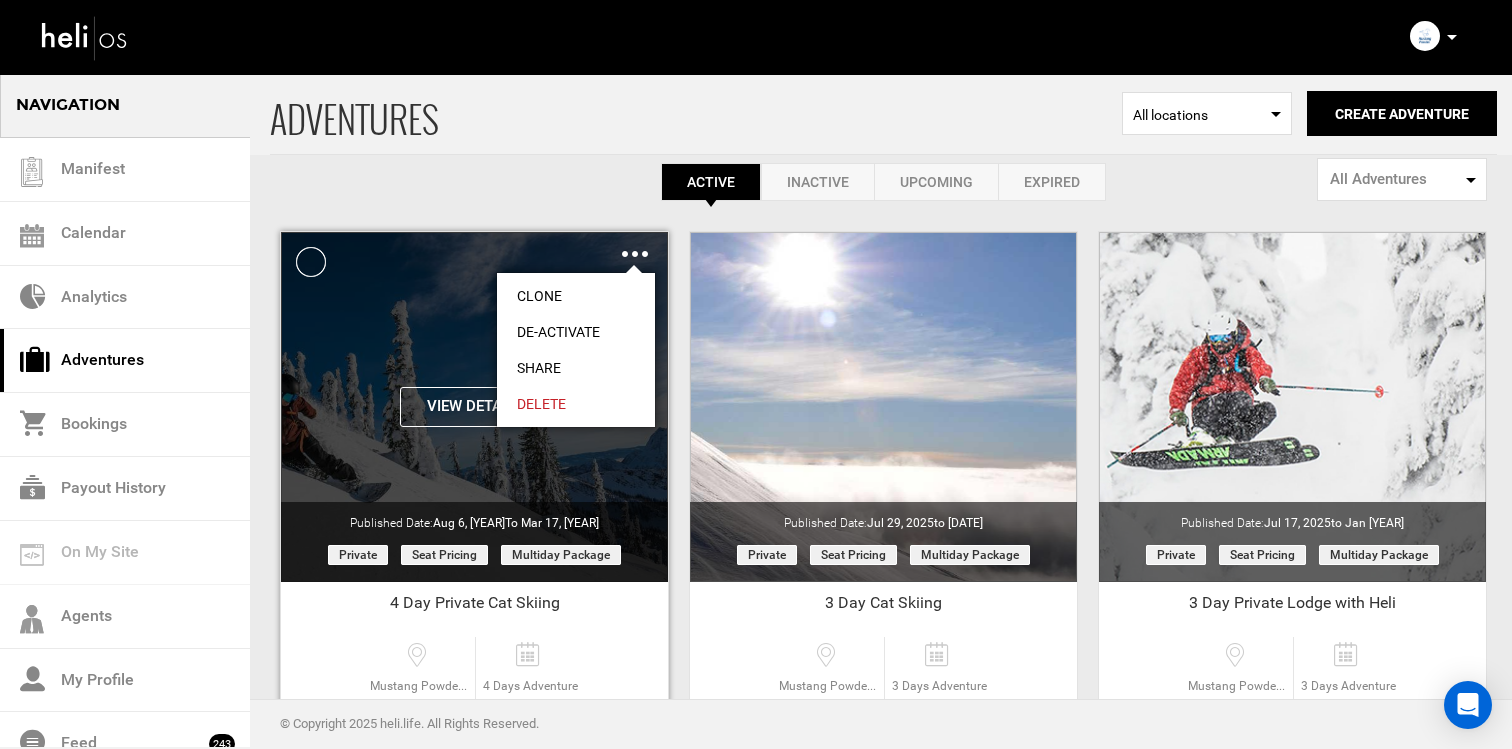 click on "Share" at bounding box center (576, 368) 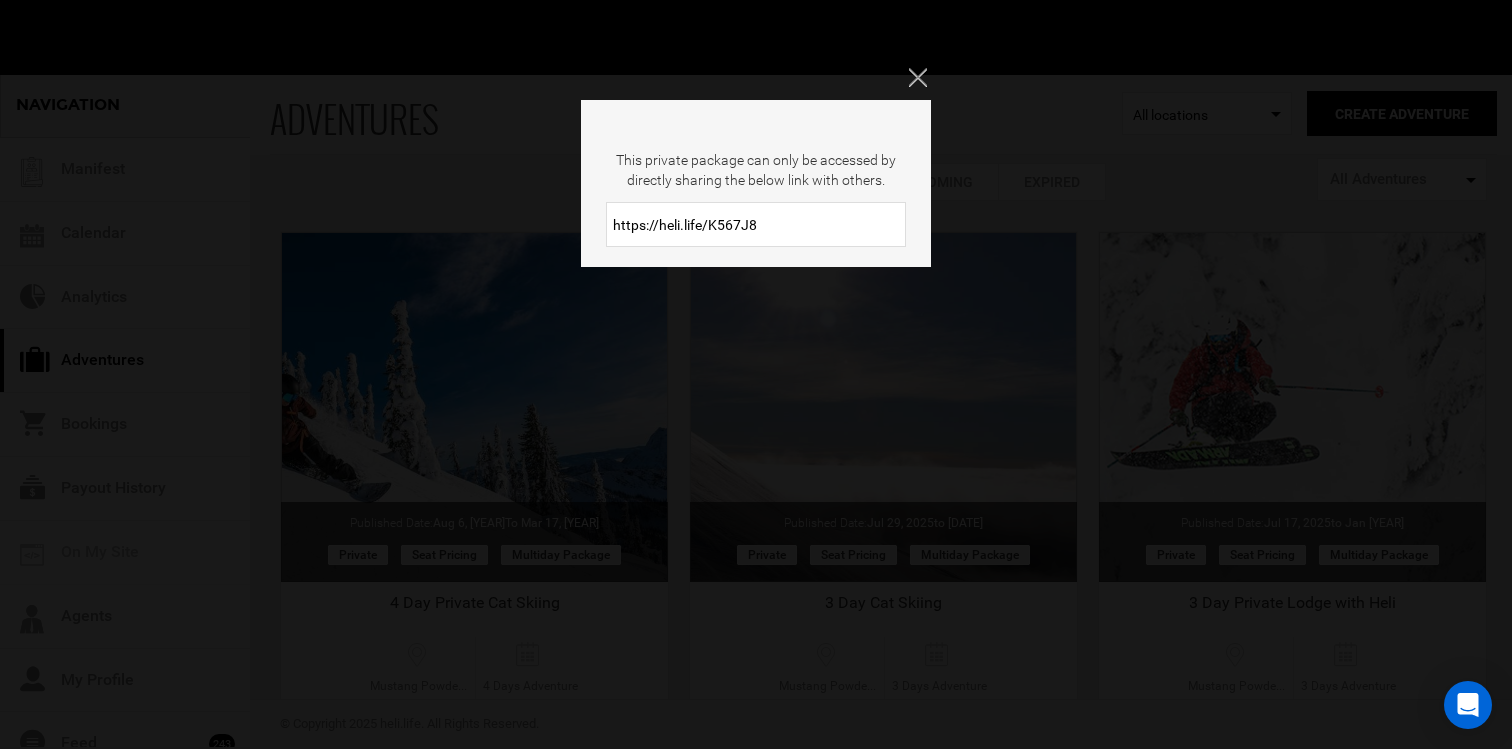 drag, startPoint x: 840, startPoint y: 230, endPoint x: 532, endPoint y: 236, distance: 308.05844 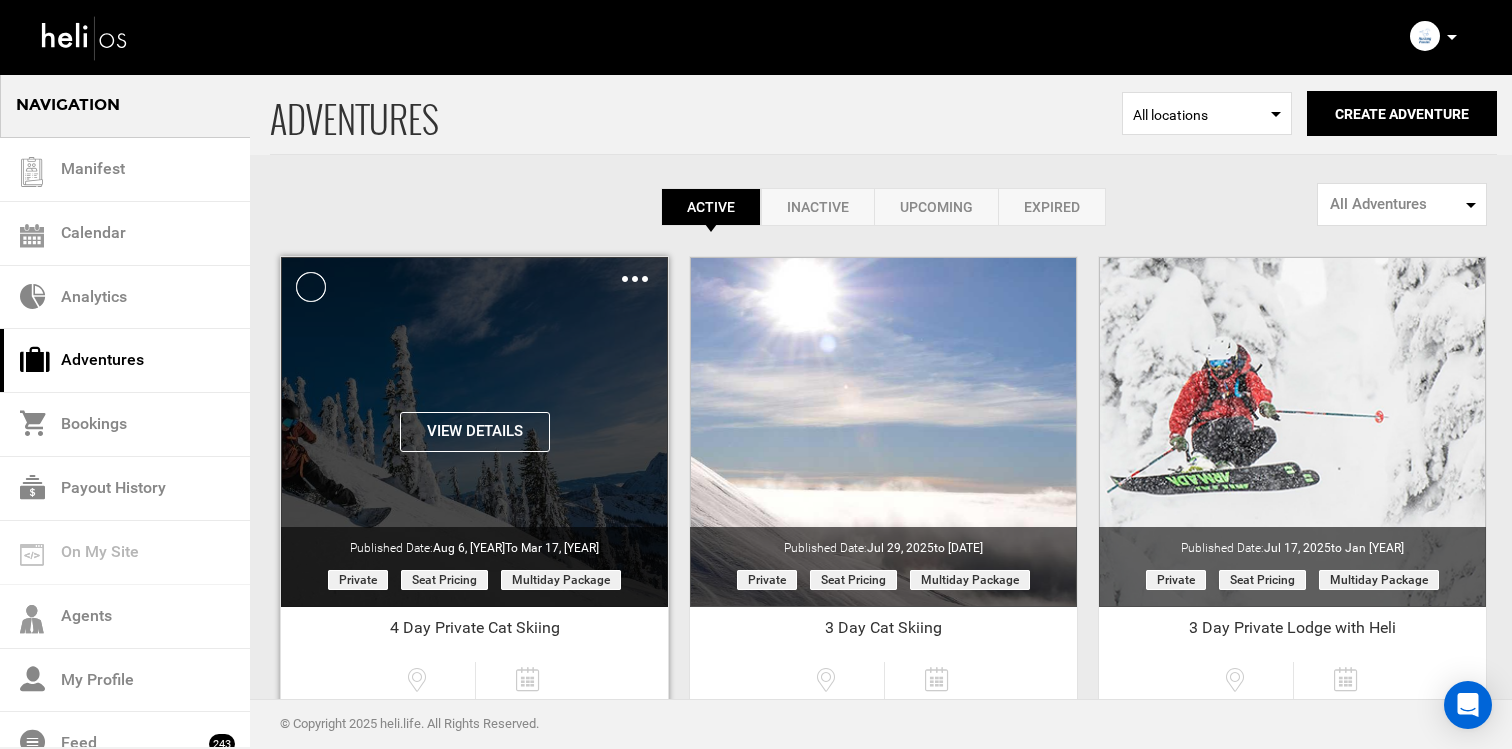 scroll, scrollTop: 185, scrollLeft: 0, axis: vertical 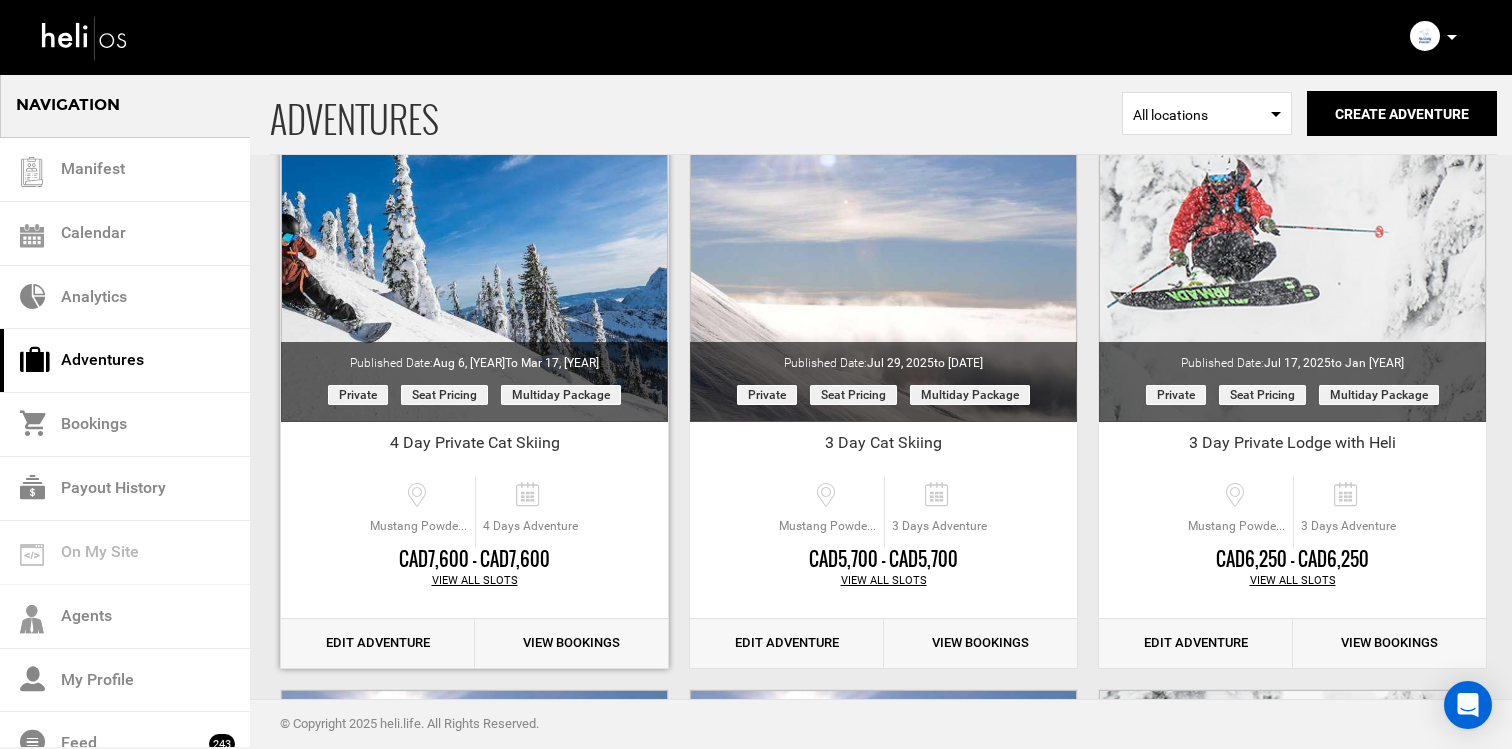 click on "View All Slots" at bounding box center (474, 581) 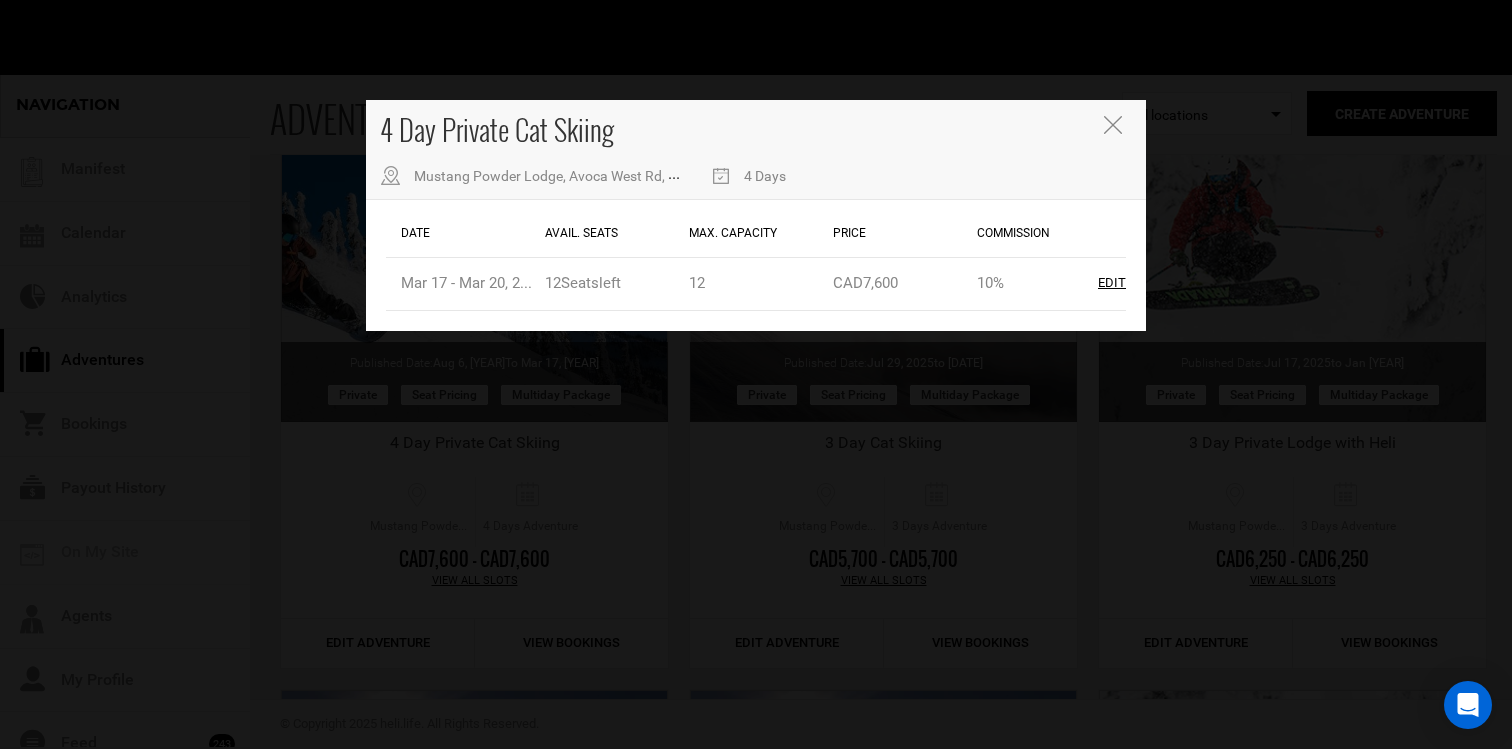 click on "4 Day Private Cat Skiing
Mustang Powder Lodge, Avoca West Rd, Malakwa, BC, Canada
4 Days
Date
Avail. Seats
Max. Capacity
Price
Commission
All Slots
Date
Mar 17 - Mar 20, [YEAR]
Avail. Seats
12  Seat s  left
Max. Capacity  12
Price CAD7,600
Commission 10%
Edit" at bounding box center [756, 374] 